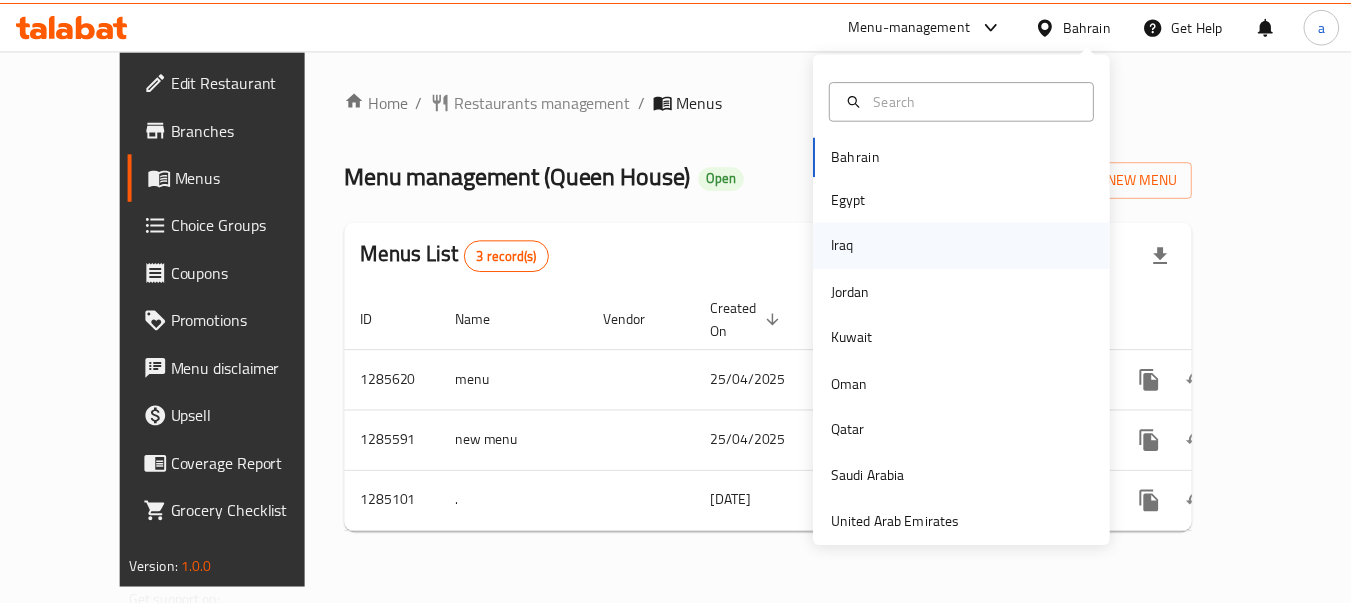 scroll, scrollTop: 0, scrollLeft: 0, axis: both 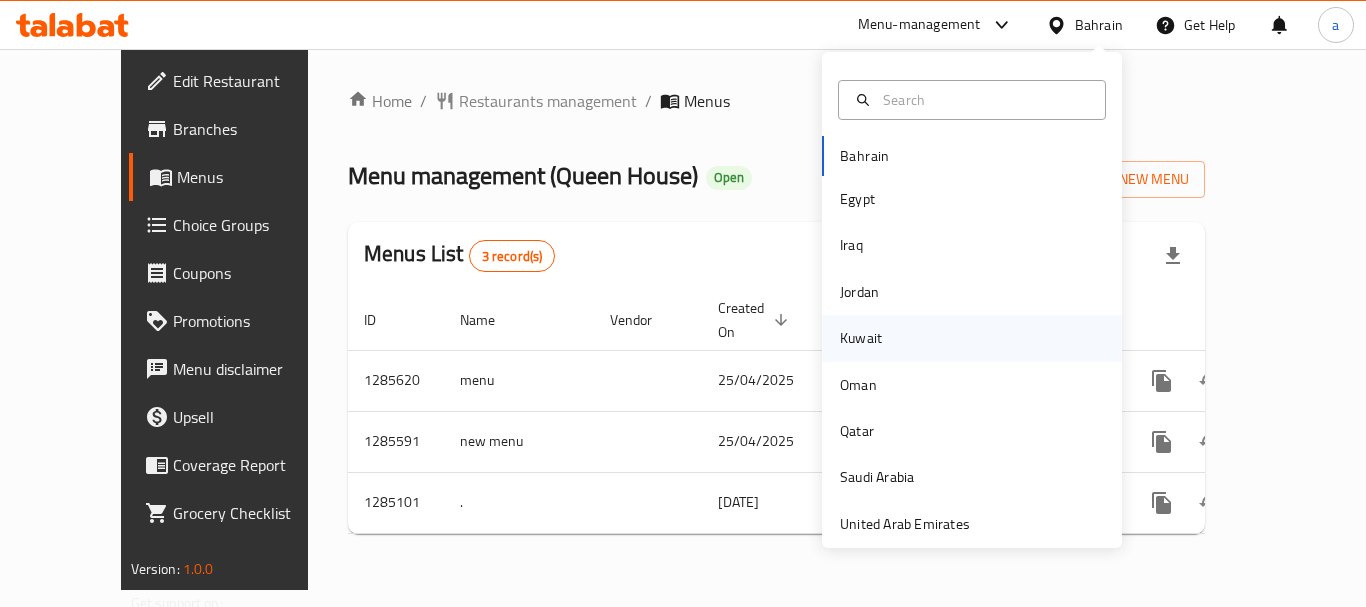 click on "Kuwait" at bounding box center (861, 338) 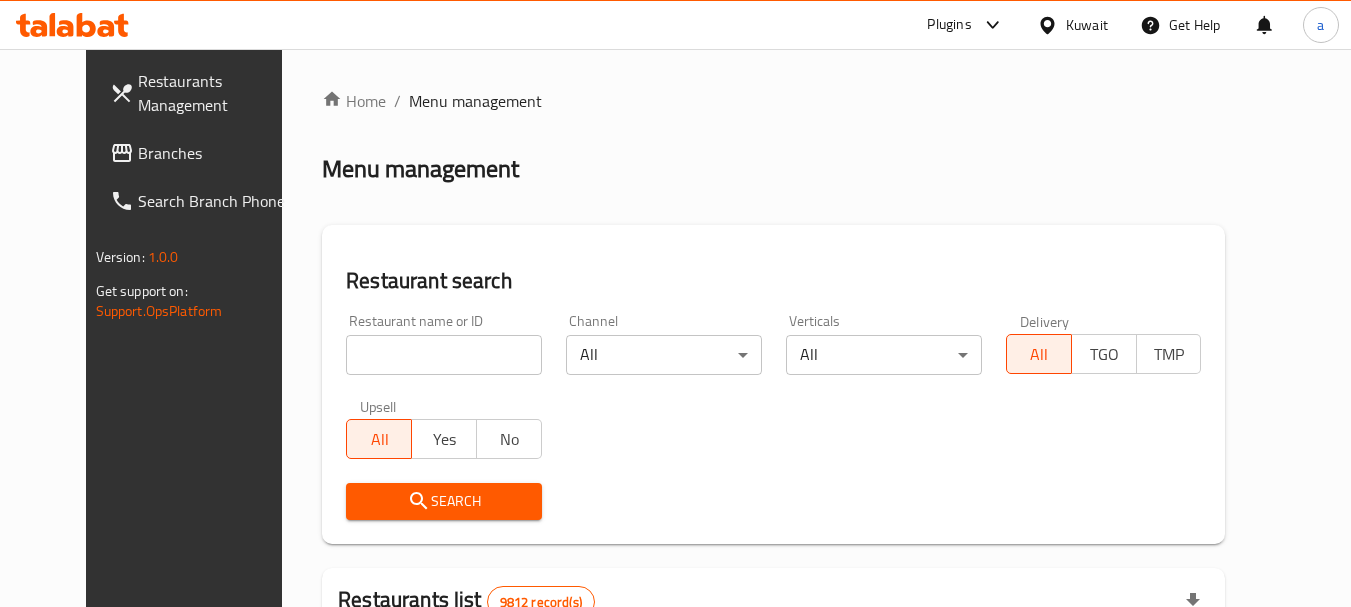 click on "Branches" at bounding box center (217, 153) 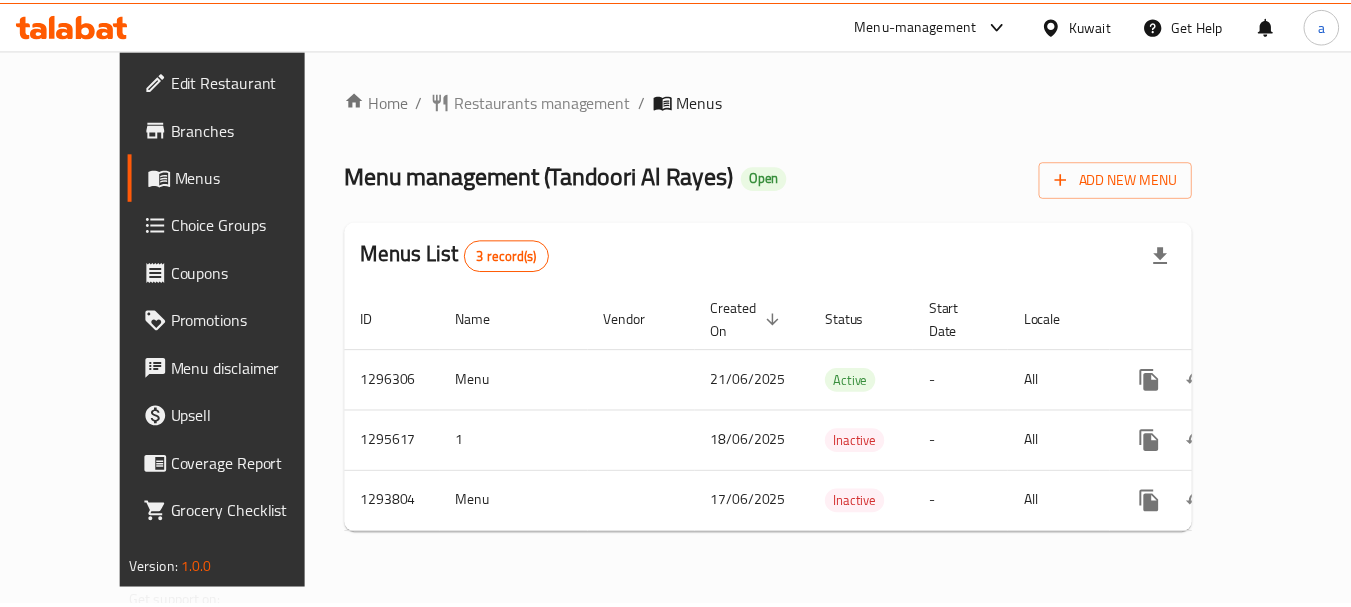 scroll, scrollTop: 0, scrollLeft: 0, axis: both 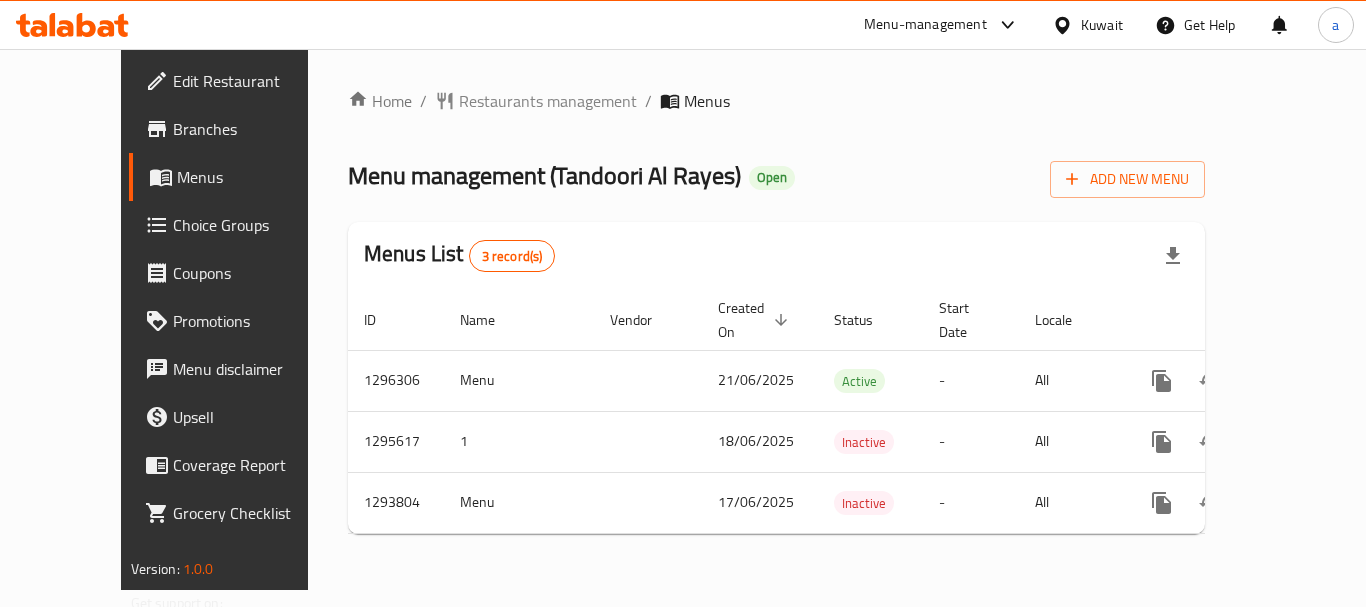 click 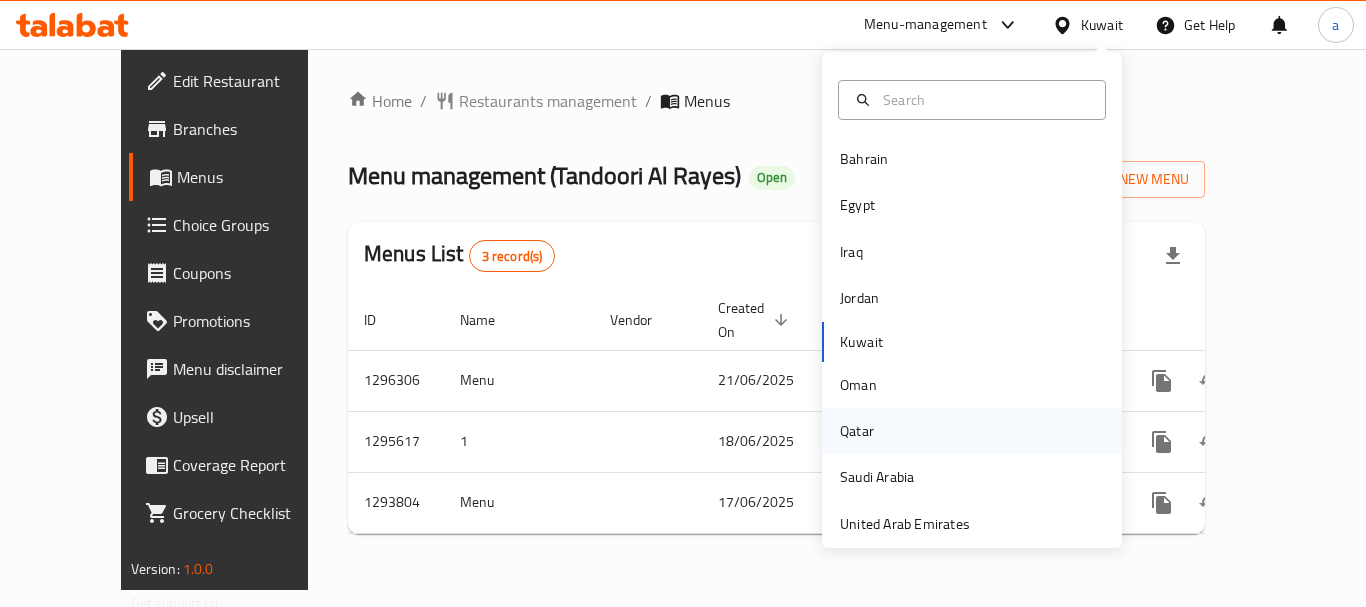 click on "Qatar" at bounding box center (857, 431) 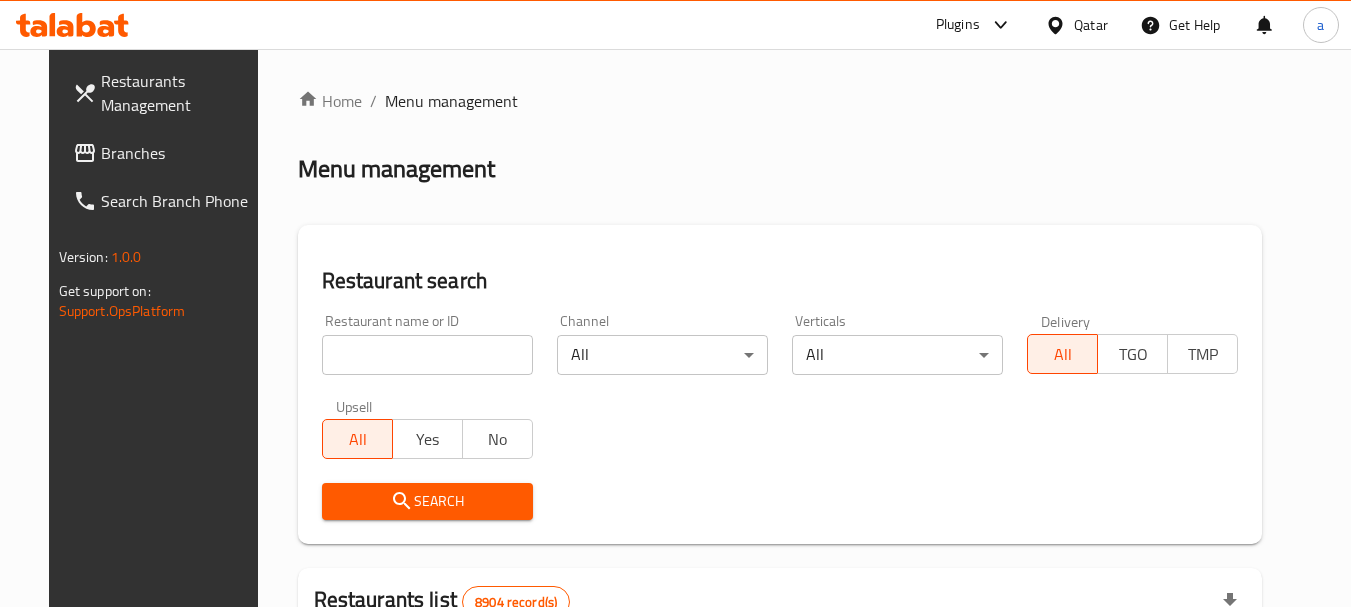 click on "Branches" at bounding box center [180, 153] 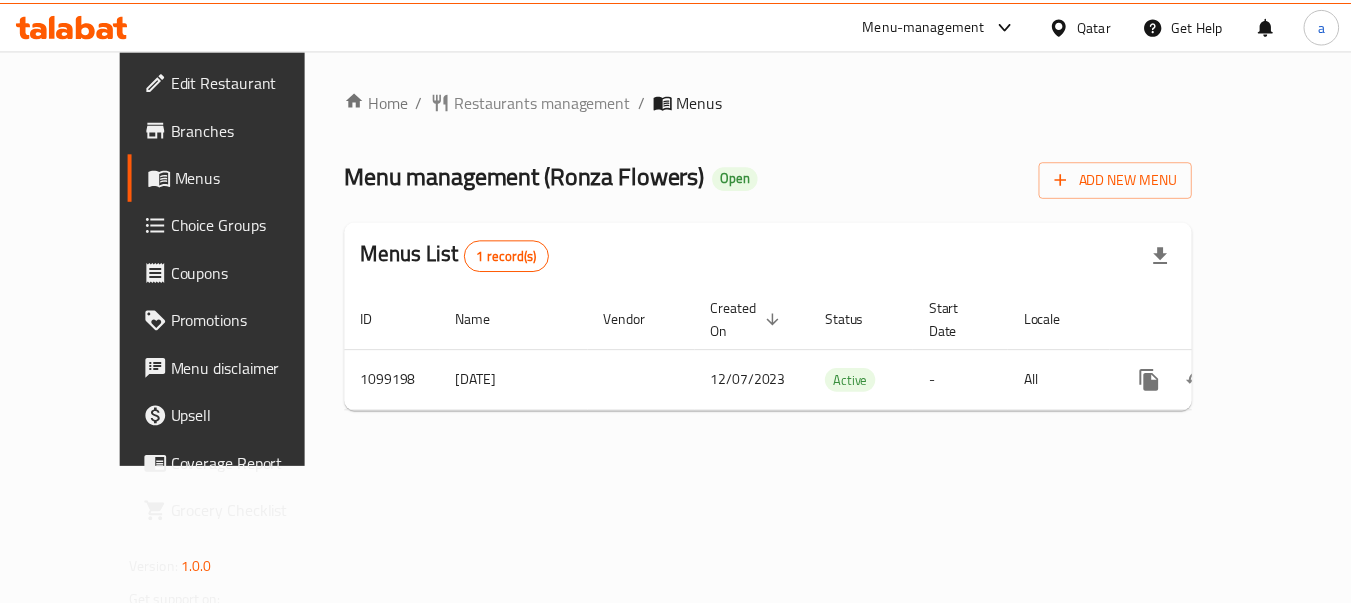 scroll, scrollTop: 0, scrollLeft: 0, axis: both 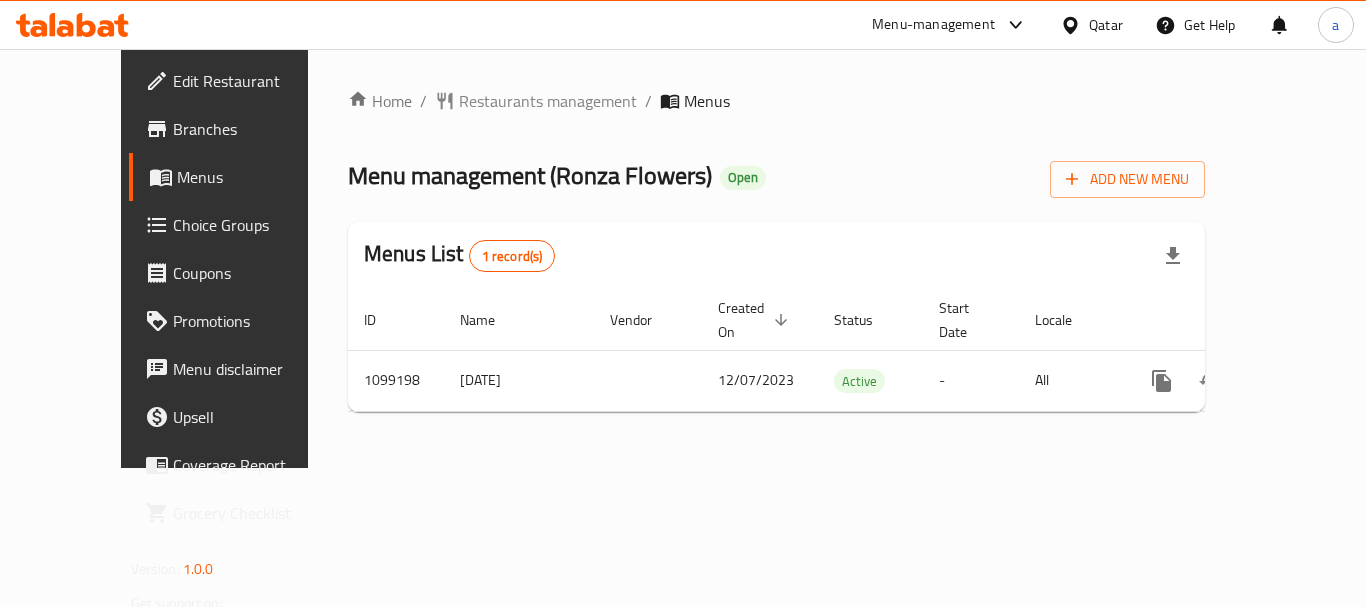 click at bounding box center (1074, 25) 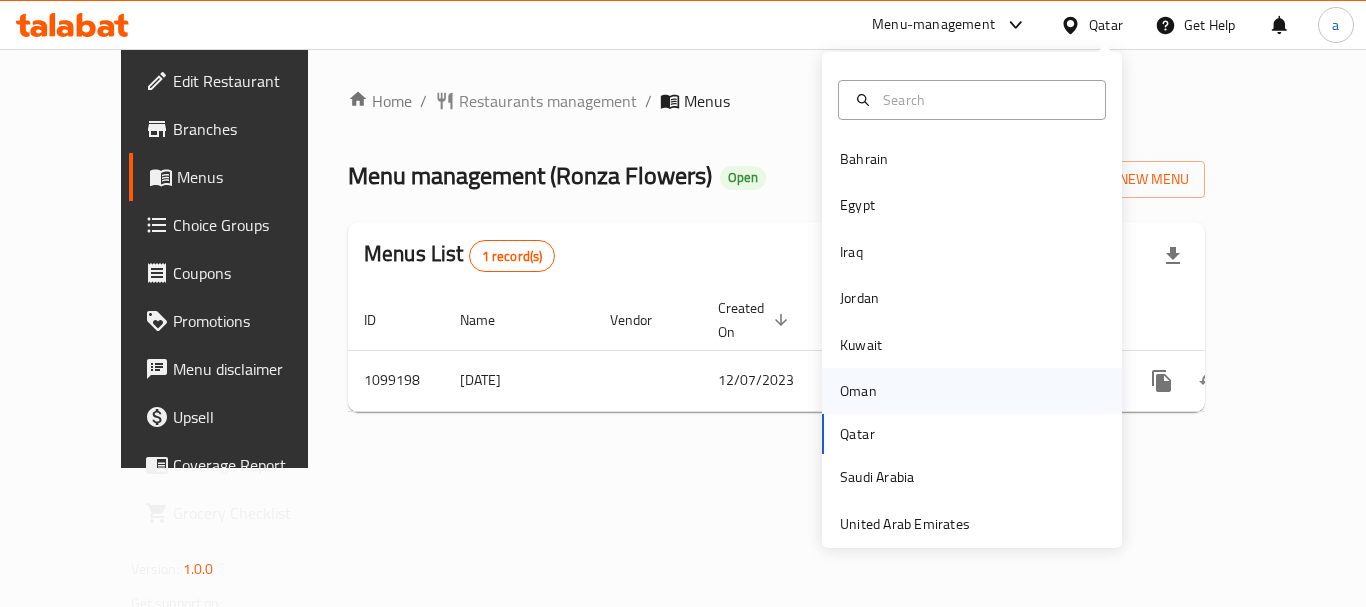 click on "Oman" at bounding box center (972, 391) 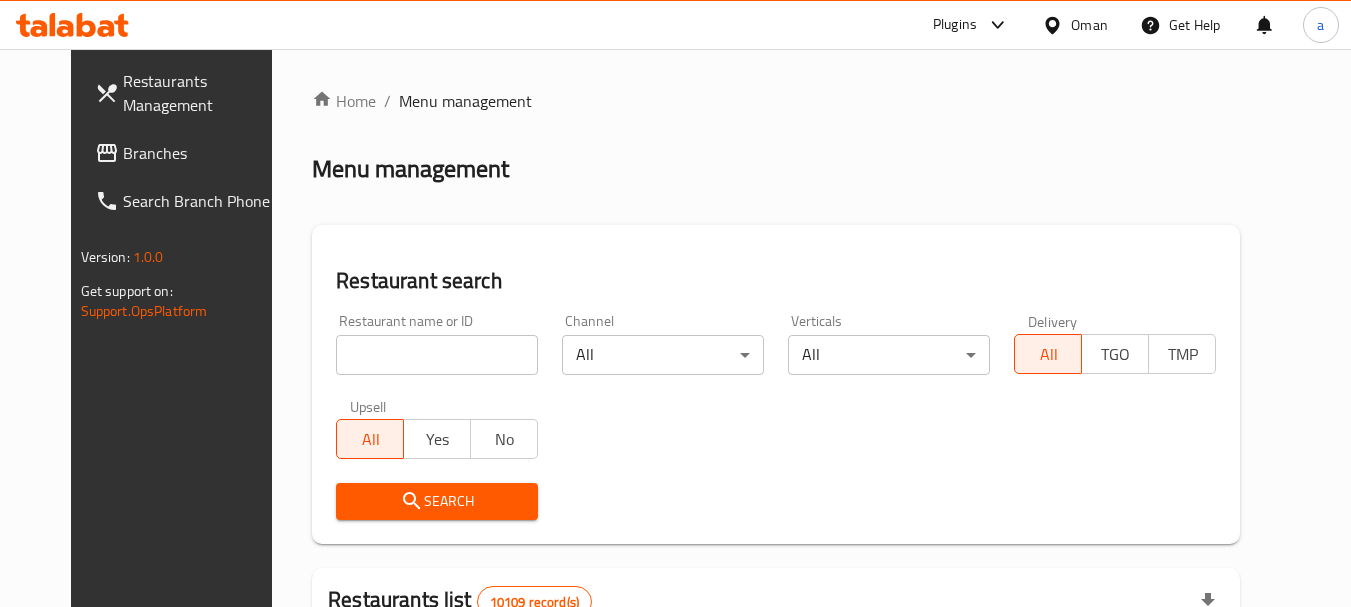 click on "Branches" at bounding box center (202, 153) 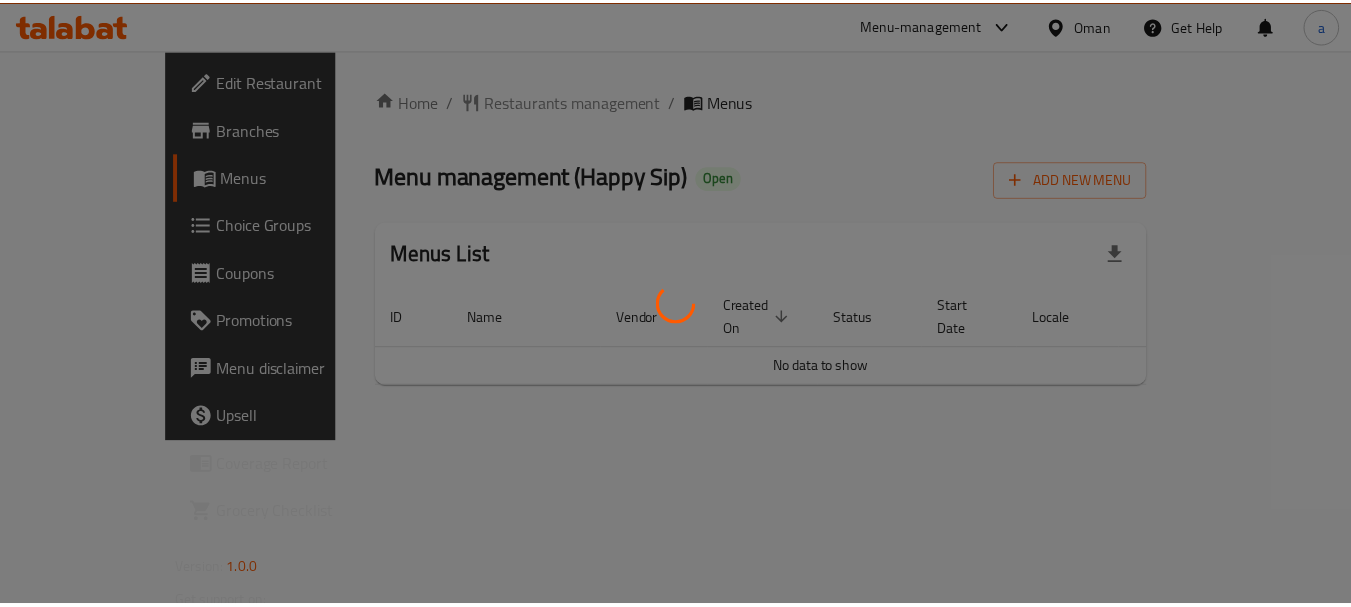 scroll, scrollTop: 0, scrollLeft: 0, axis: both 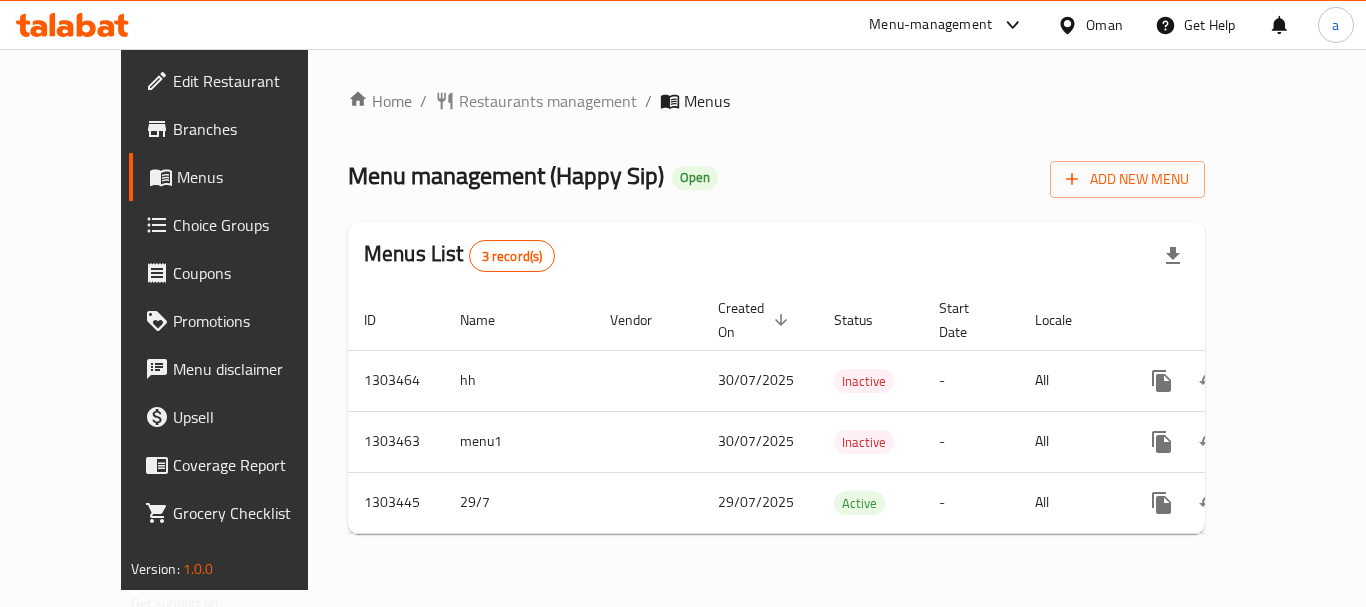 click on "Oman" at bounding box center (1104, 25) 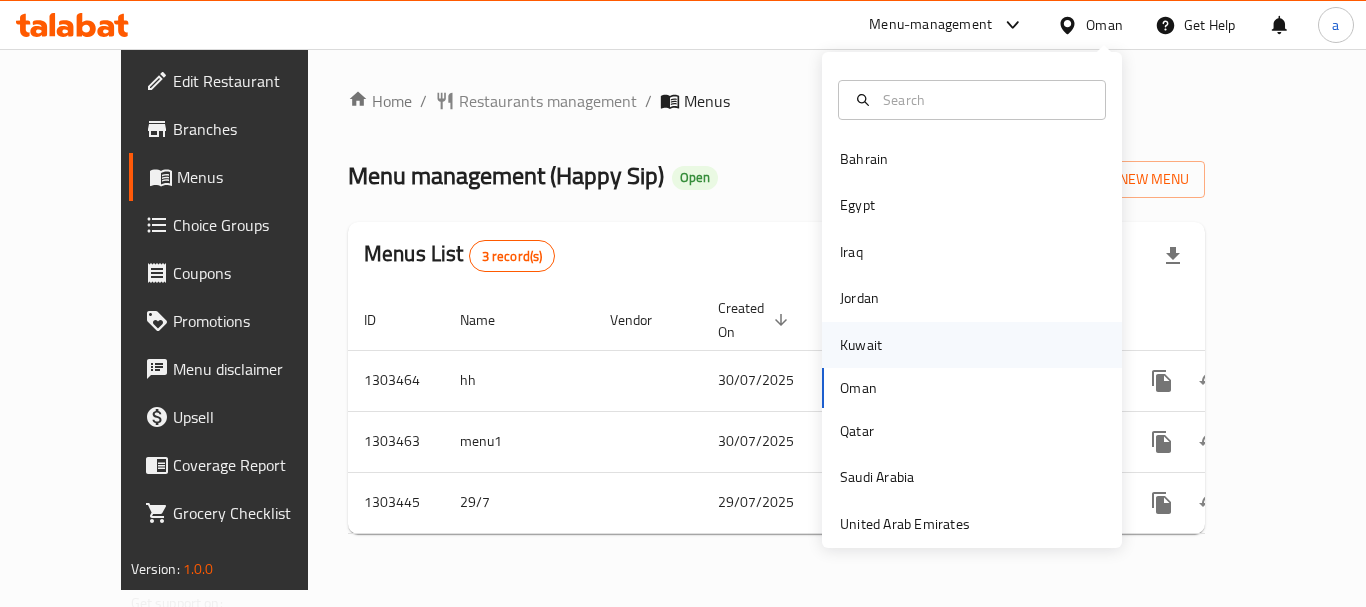 click on "Kuwait" at bounding box center [861, 345] 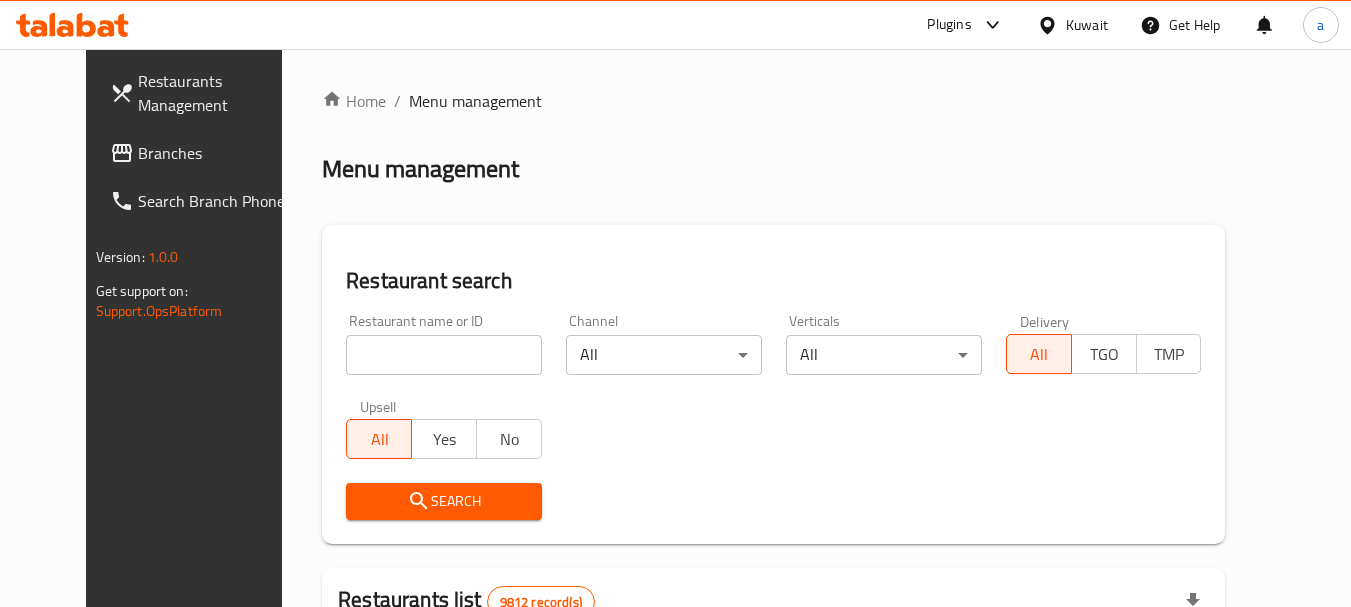 click on "Branches" at bounding box center (217, 153) 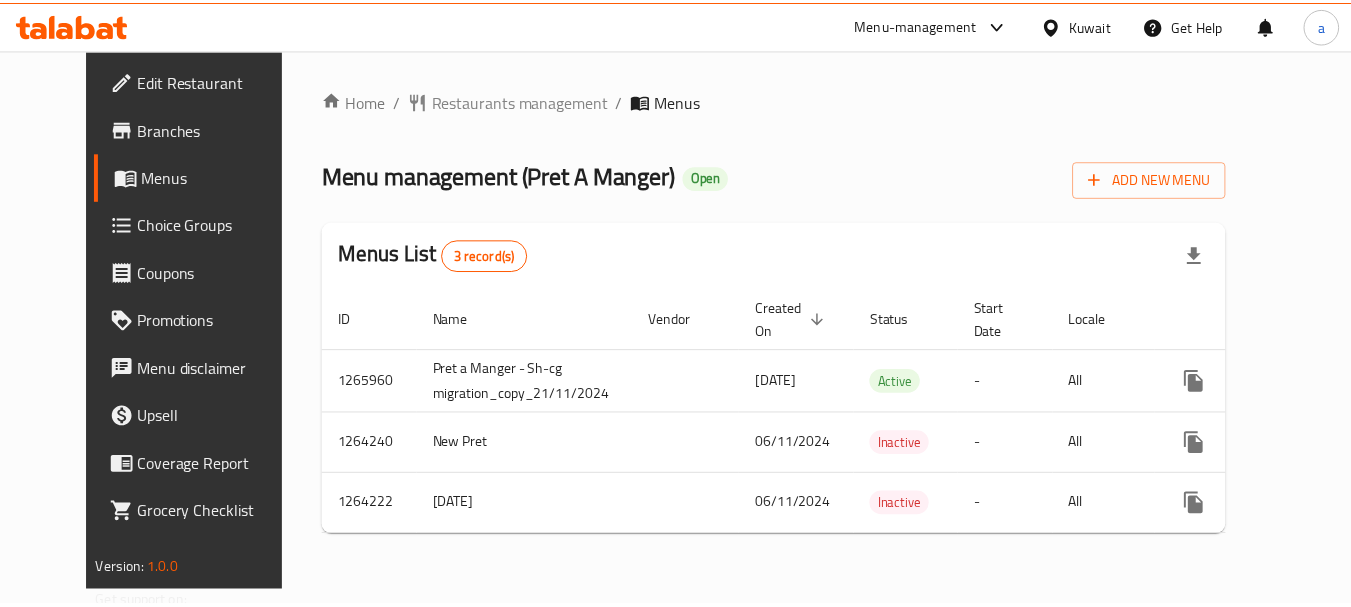 scroll, scrollTop: 0, scrollLeft: 0, axis: both 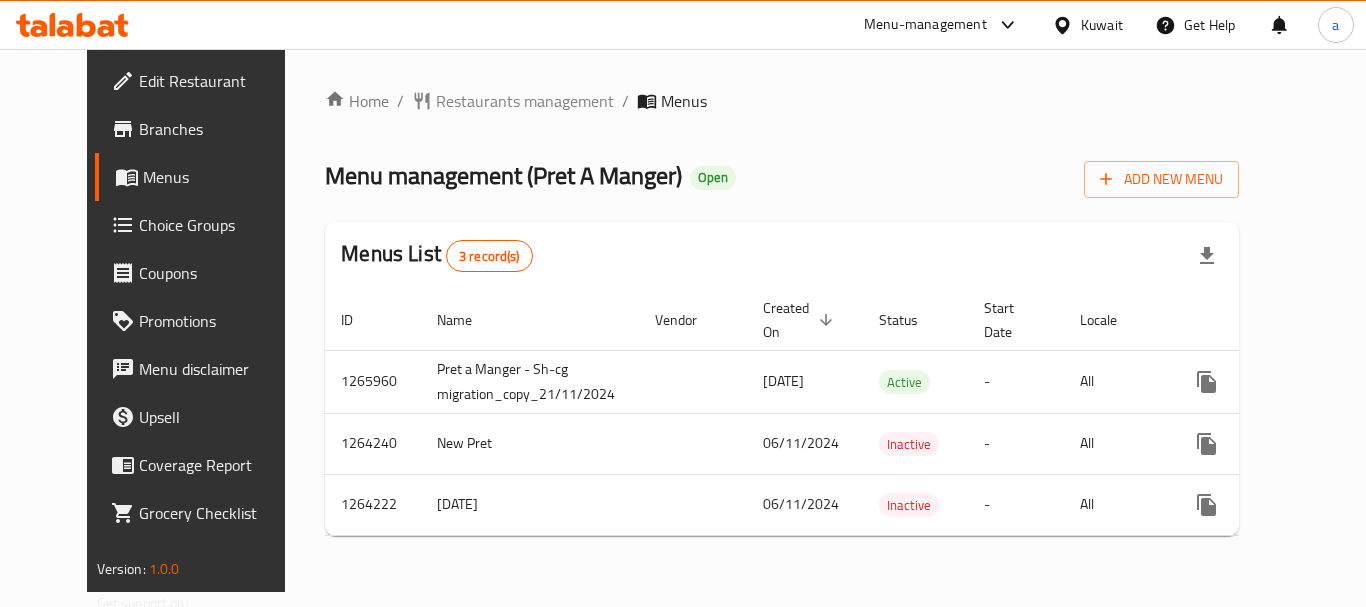click on "Kuwait" at bounding box center (1102, 25) 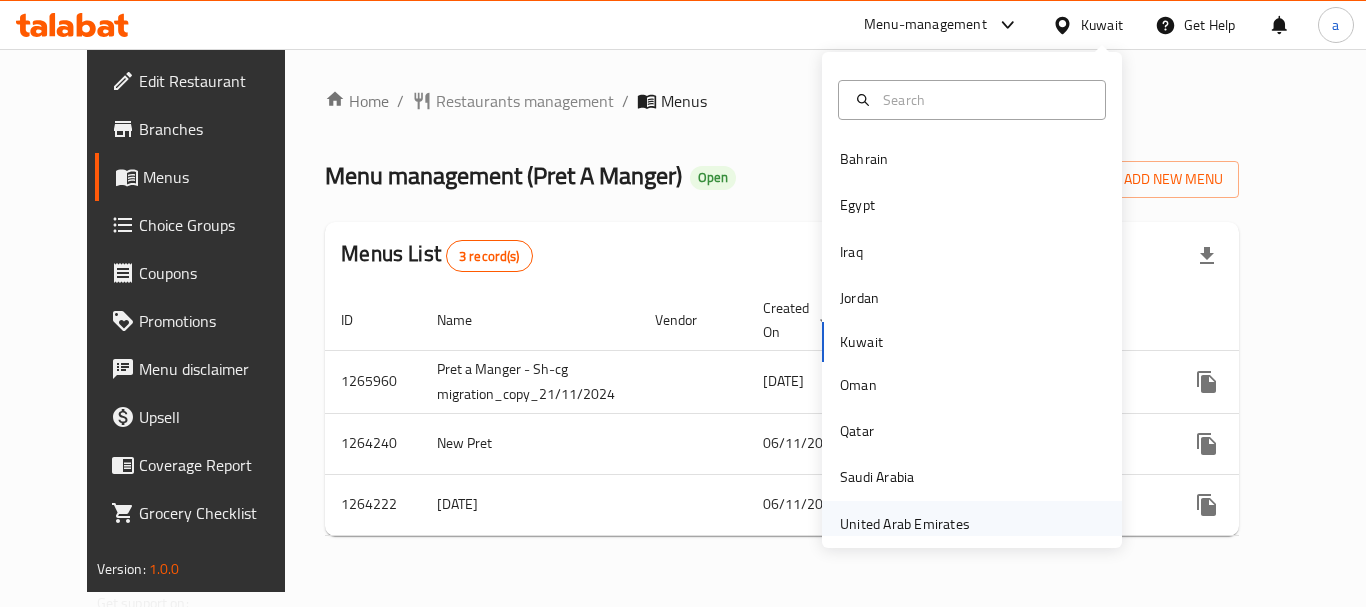 click on "United Arab Emirates" at bounding box center (905, 524) 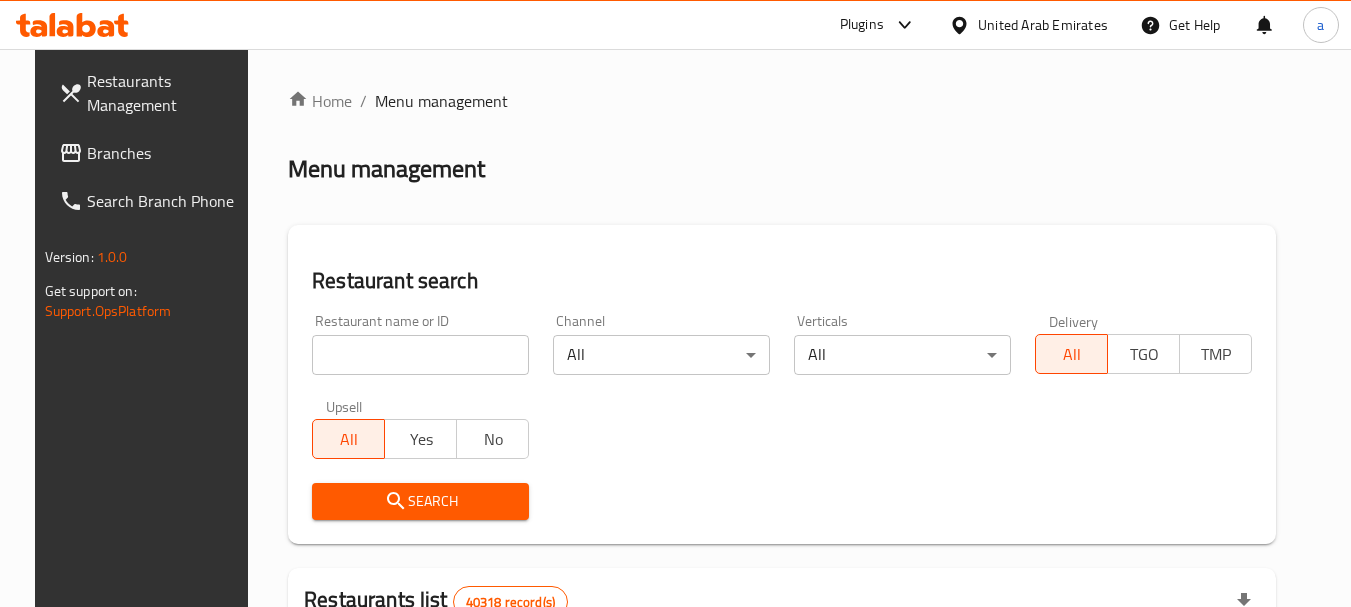 click on "Branches" at bounding box center (166, 153) 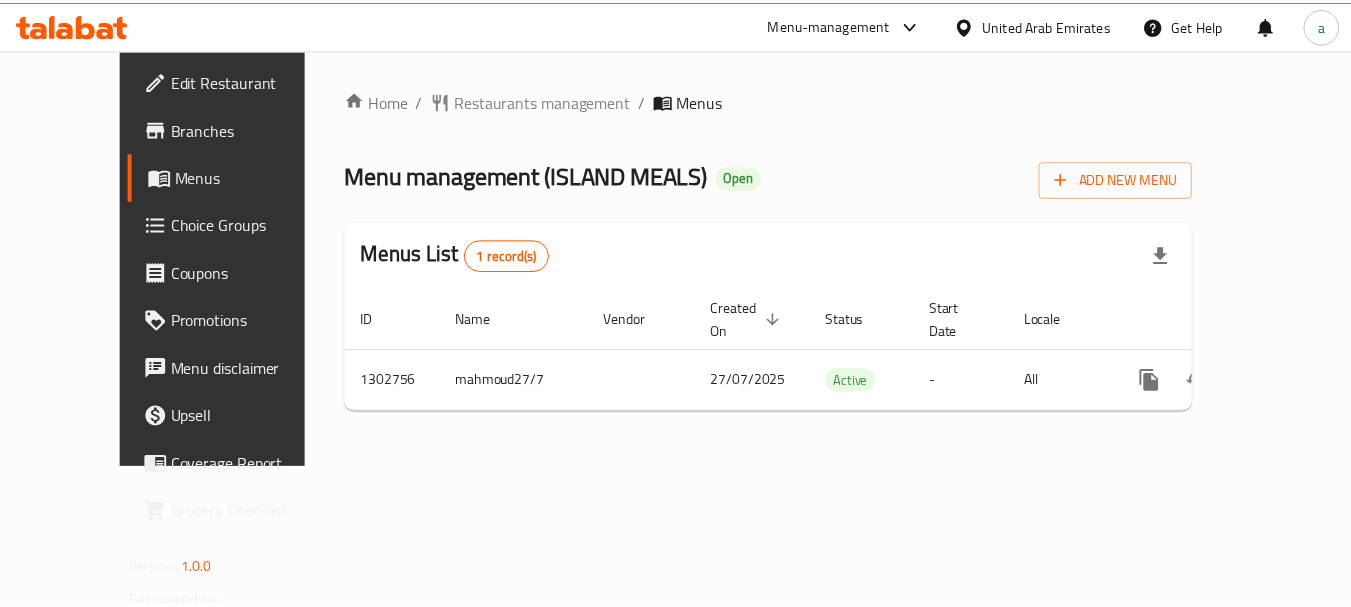 scroll, scrollTop: 0, scrollLeft: 0, axis: both 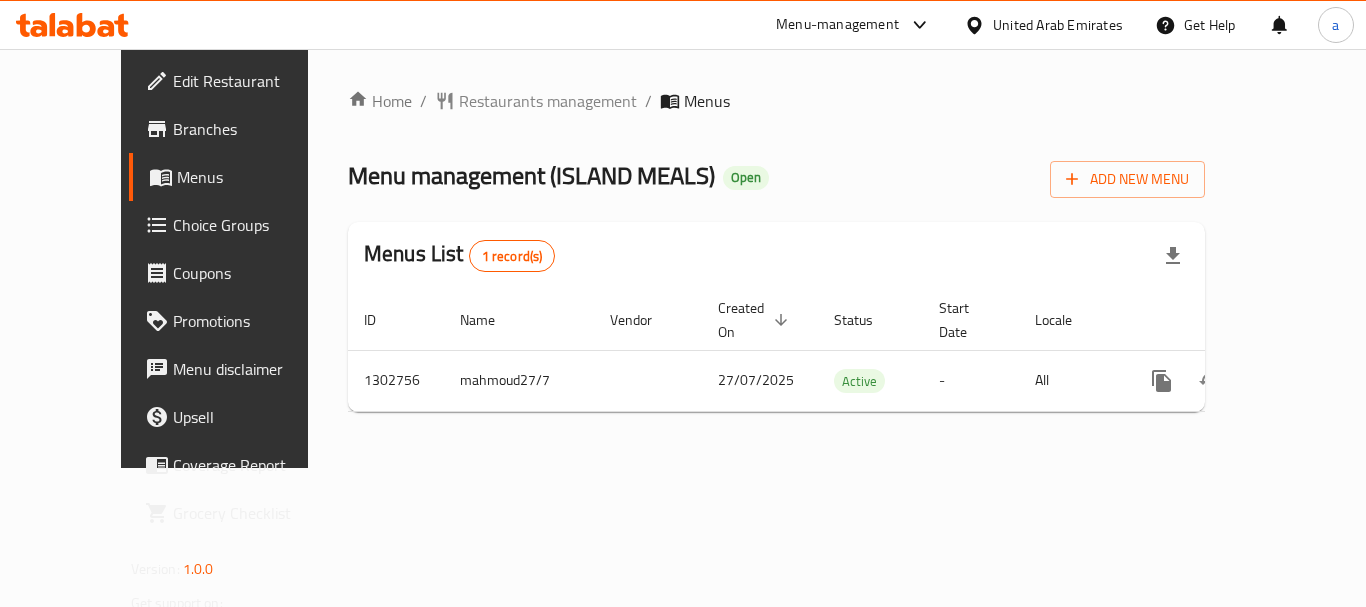click on "Home / Restaurants management / Menus Menu management ( ISLAND MEALS )  Open Add New Menu Menus List   1 record(s) ID Name Vendor Created On sorted descending Status Start Date Locale Actions 1302756 mahmoud27/7 27/07/2025 Active - All" at bounding box center [776, 258] 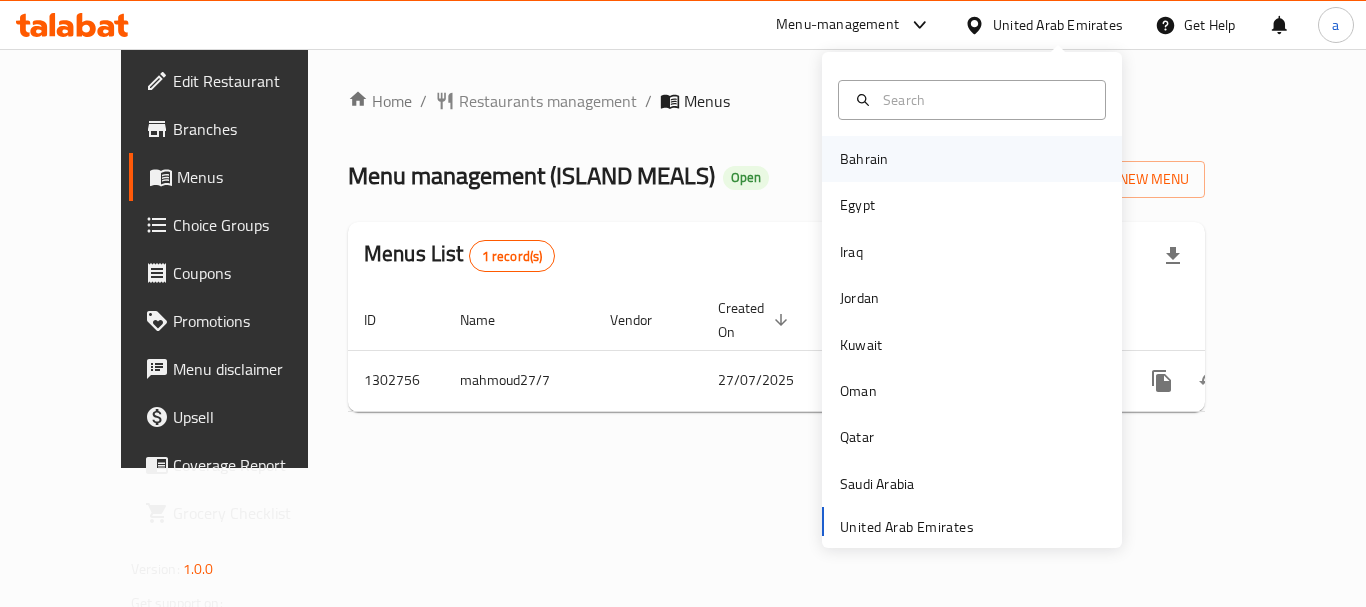 click on "Bahrain" 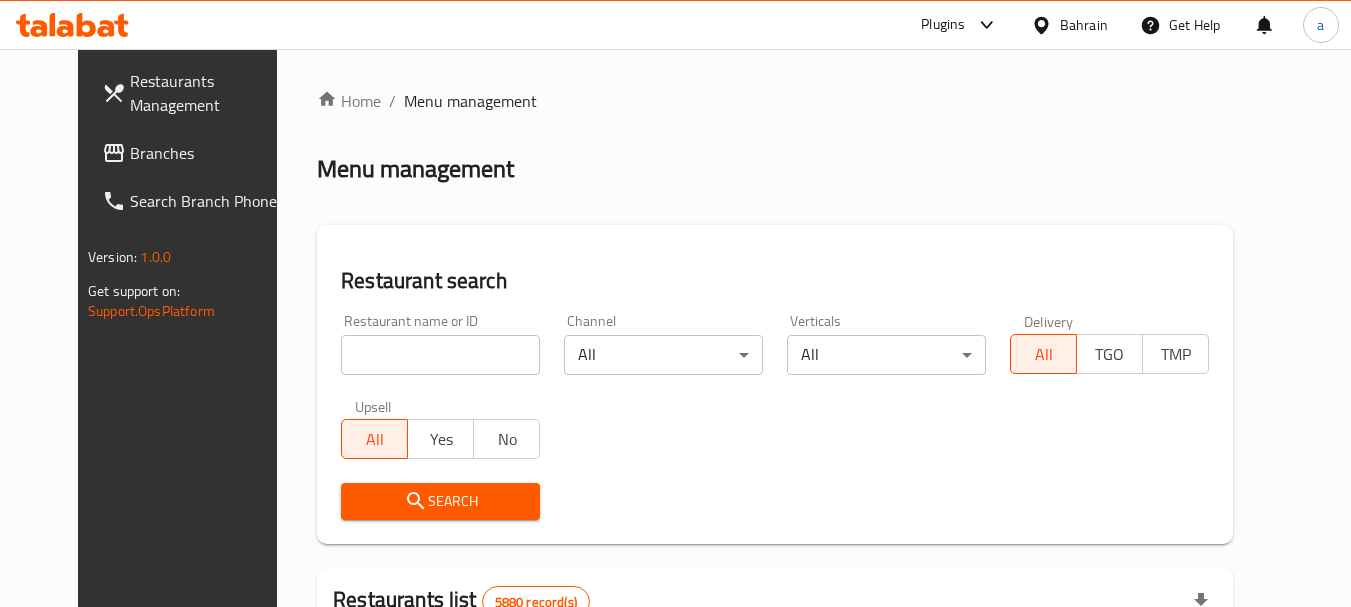 click on "Branches" 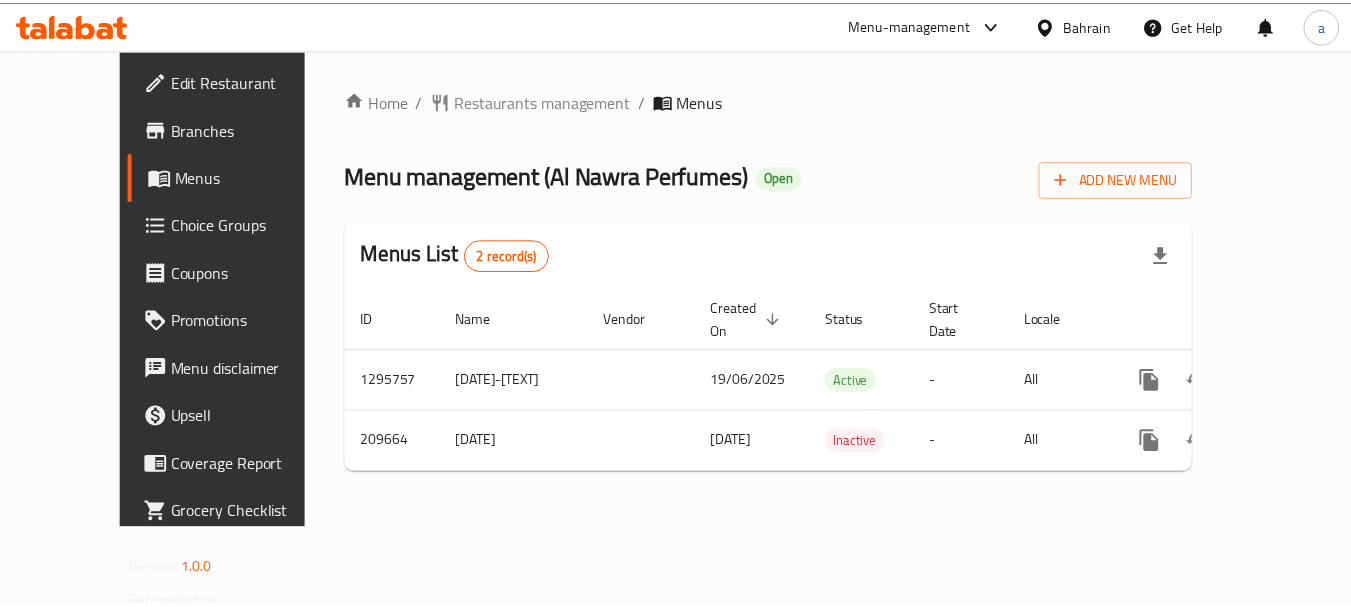 scroll, scrollTop: 0, scrollLeft: 0, axis: both 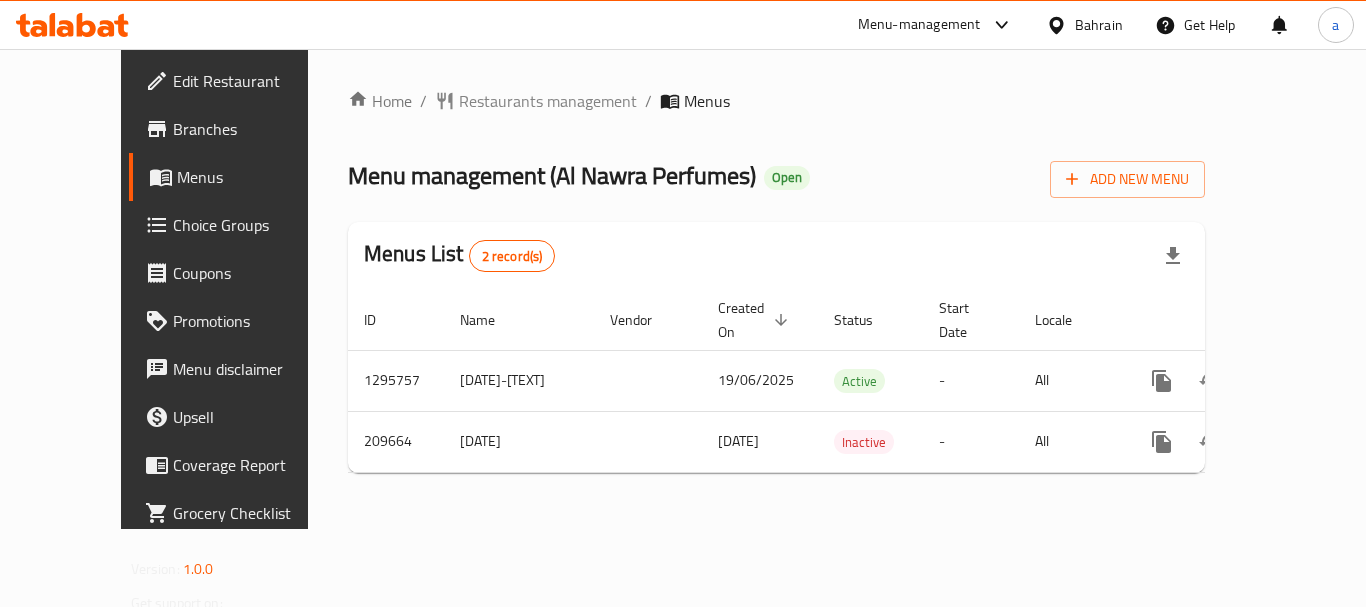 click on "Bahrain" at bounding box center [1099, 25] 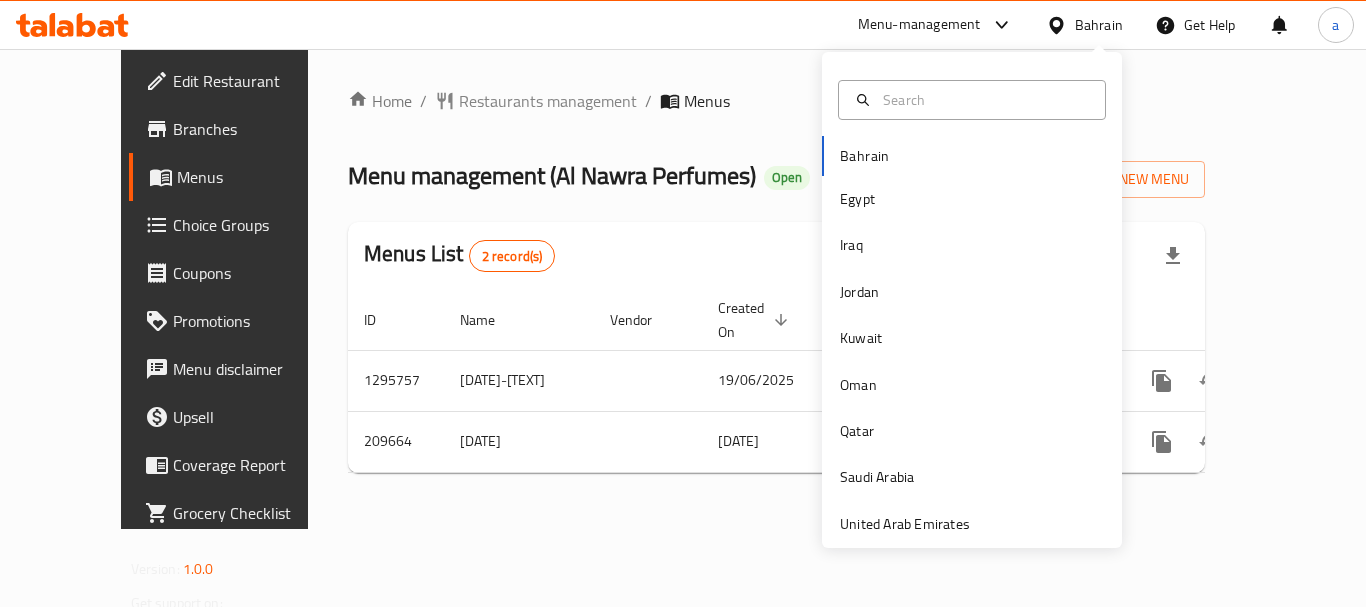 click on "Bahrain Egypt Iraq Jordan Kuwait Oman Qatar Saudi Arabia United Arab Emirates" at bounding box center (972, 300) 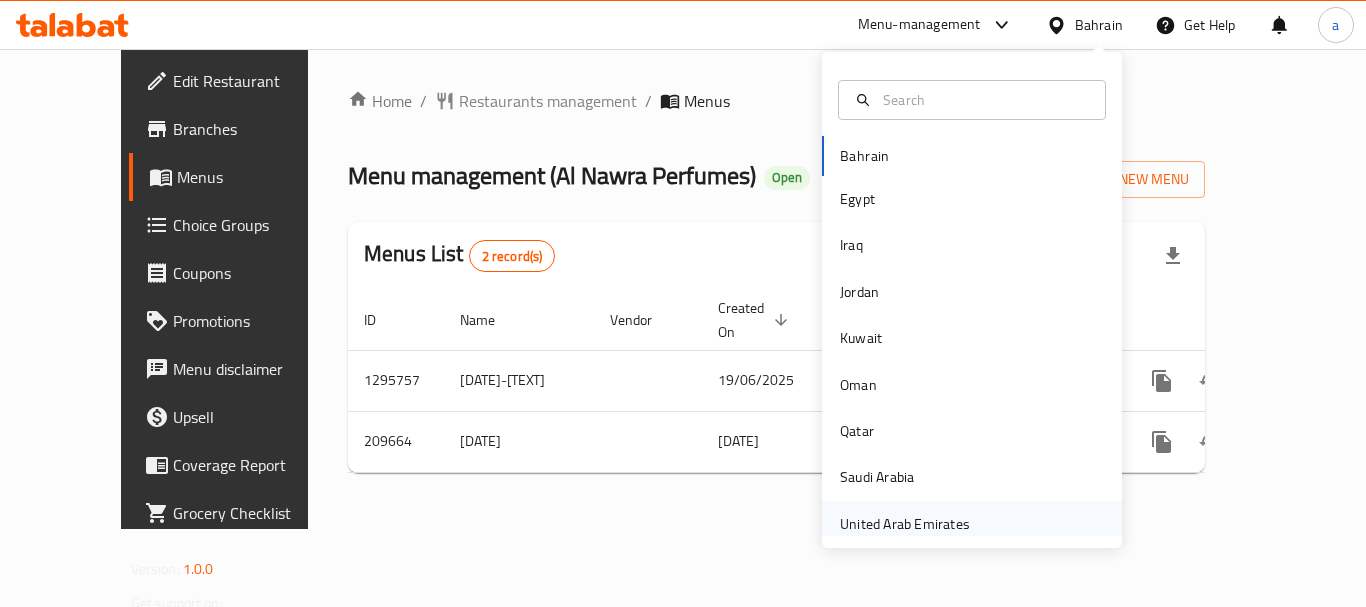 click on "United Arab Emirates" at bounding box center [905, 524] 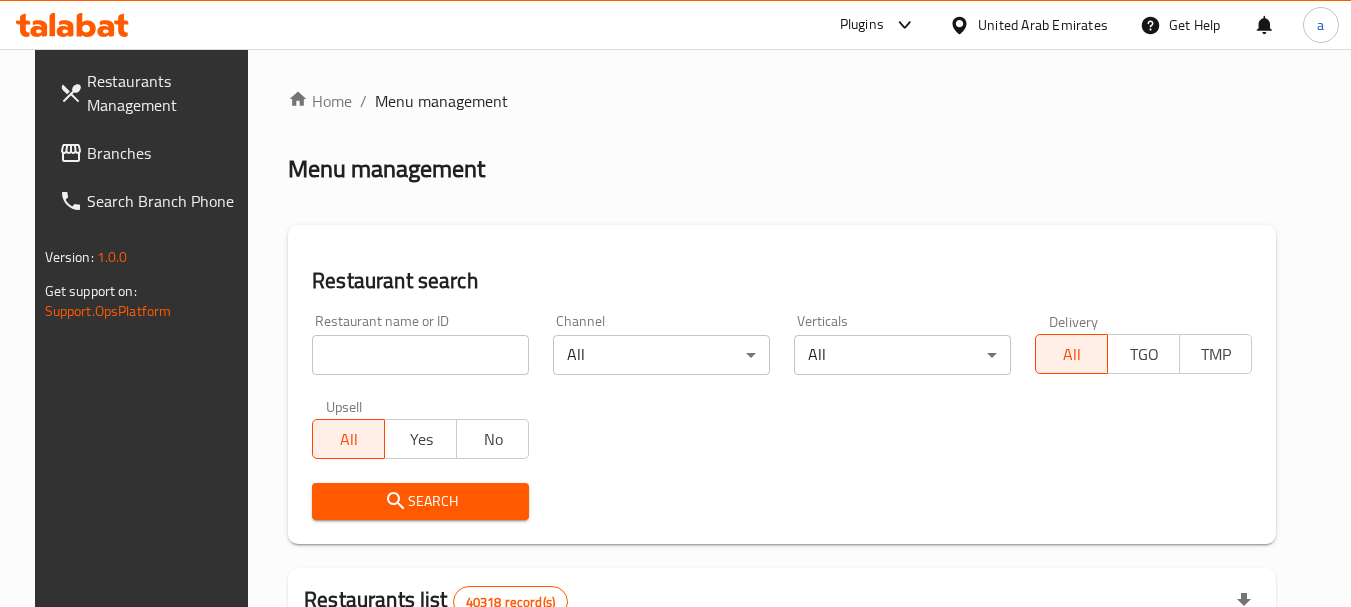 click on "Menu management" at bounding box center (782, 169) 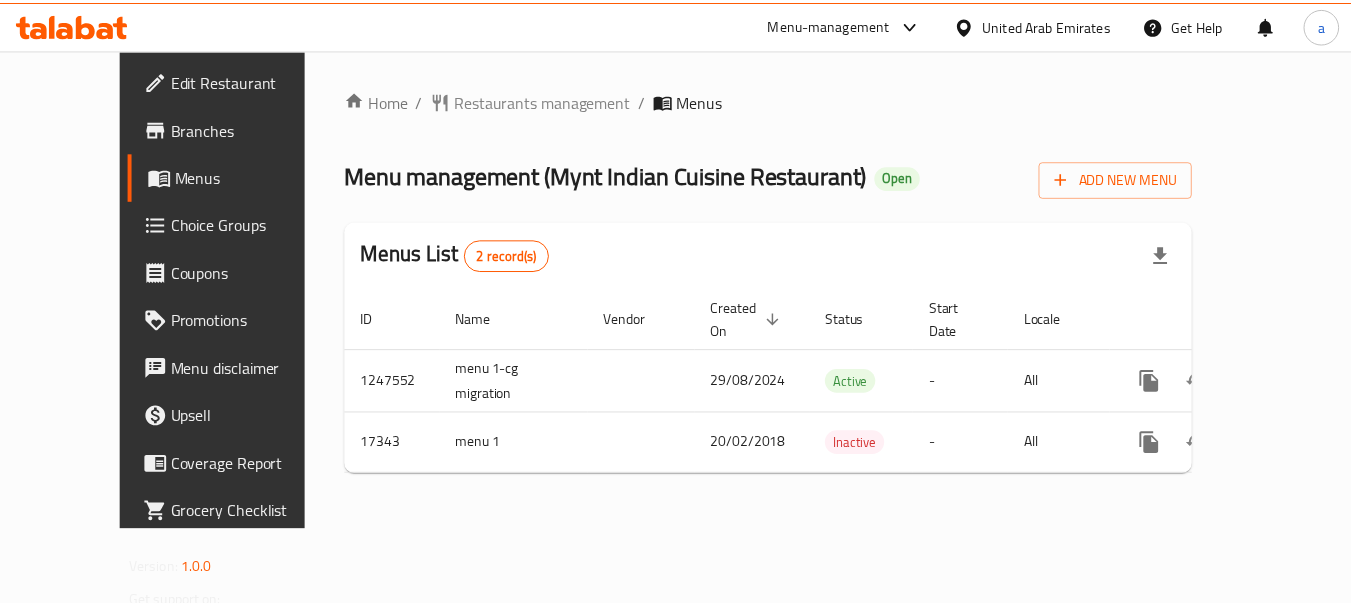 scroll, scrollTop: 0, scrollLeft: 0, axis: both 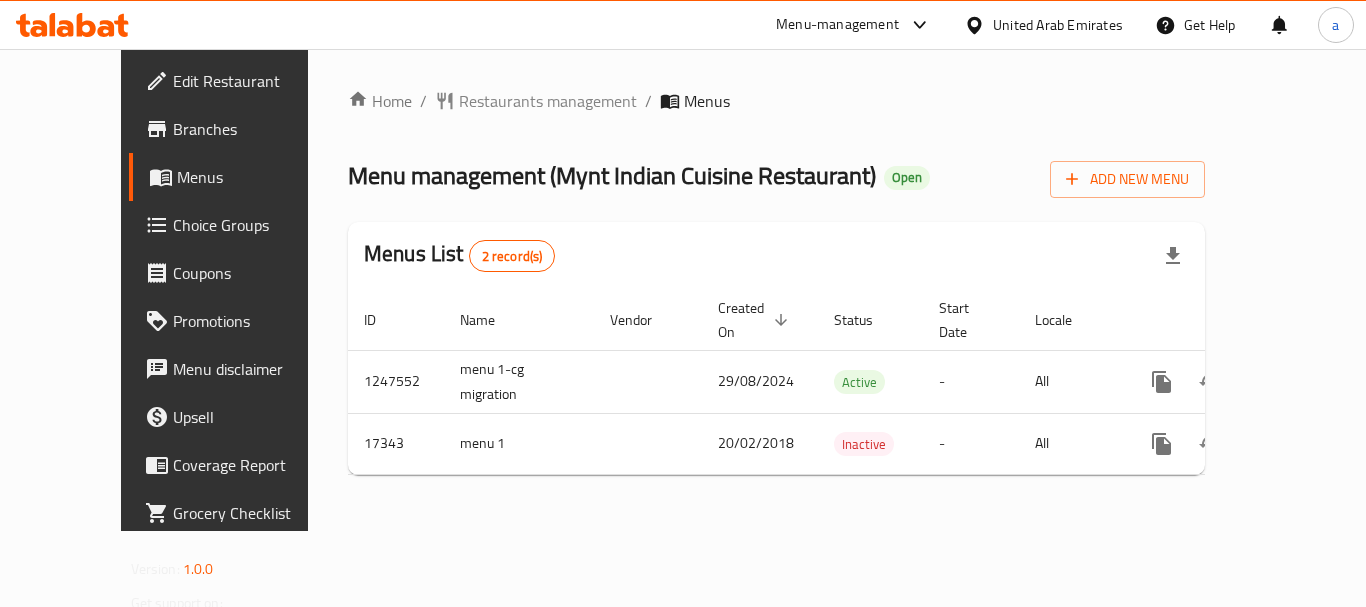 click on "United Arab Emirates" at bounding box center [1058, 25] 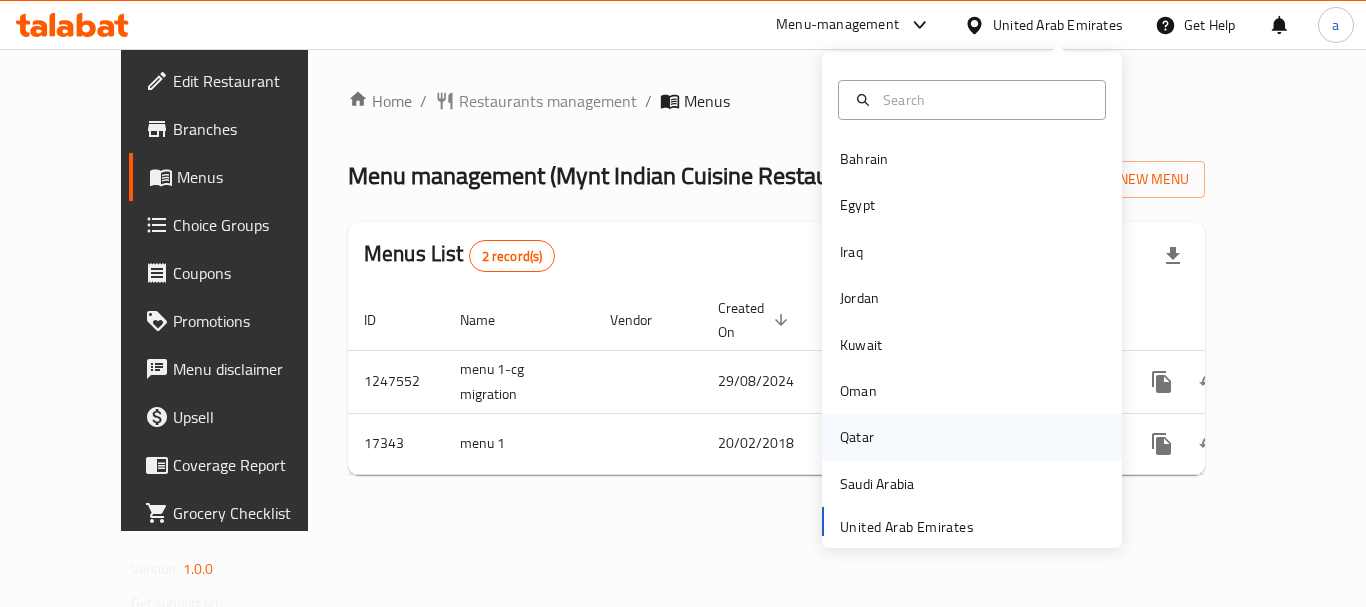 click on "Qatar" at bounding box center (972, 437) 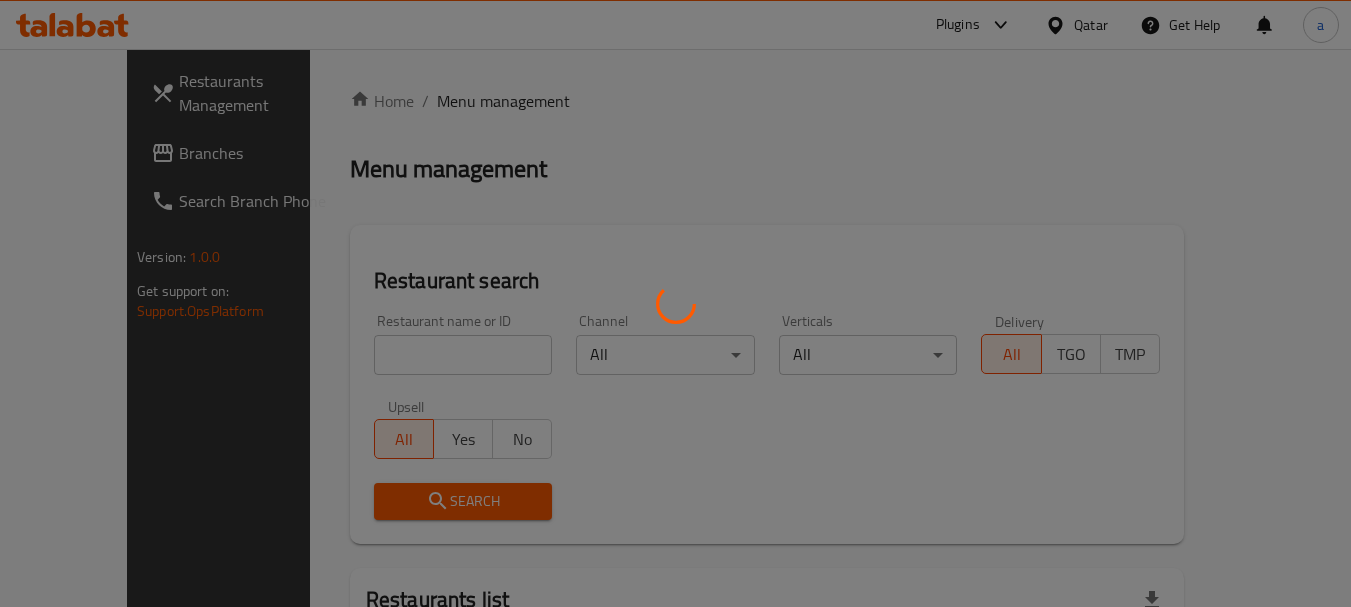 click at bounding box center (675, 303) 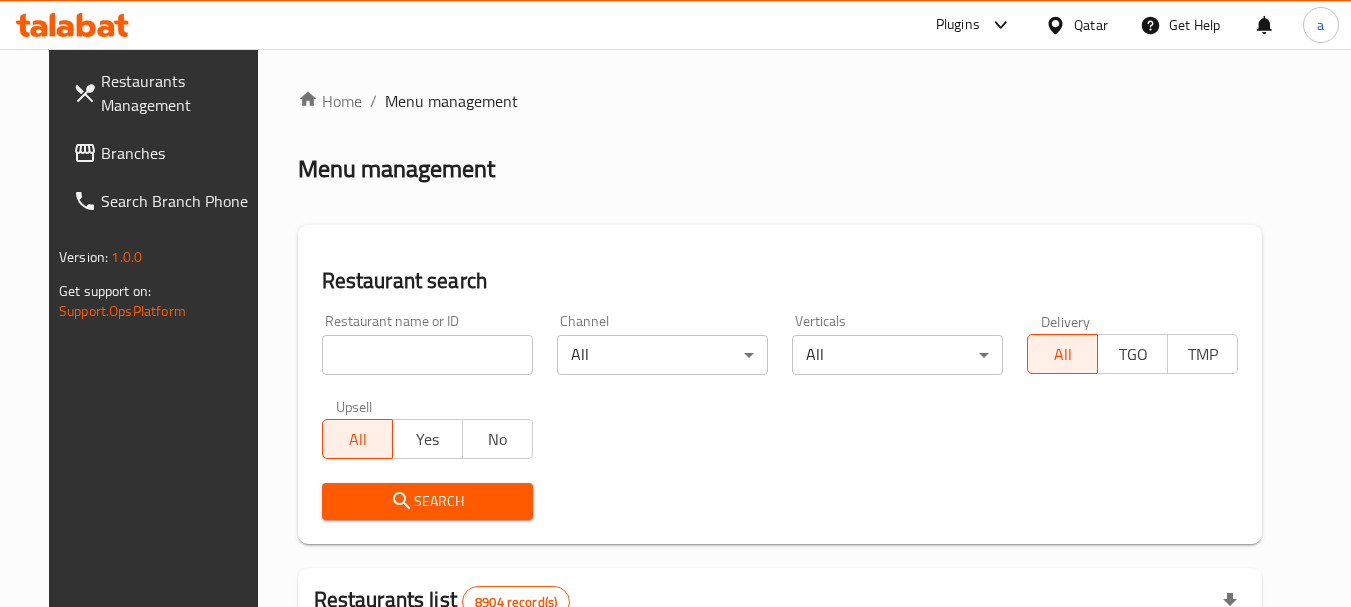 click on "Branches" at bounding box center [166, 153] 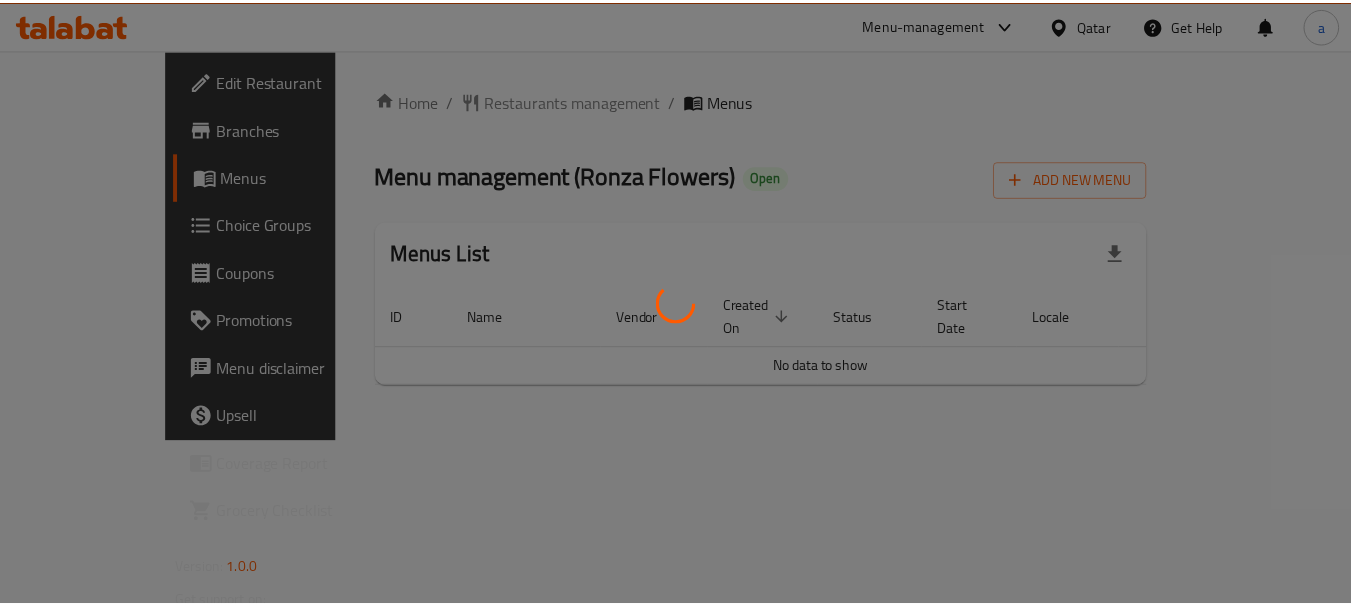 scroll, scrollTop: 0, scrollLeft: 0, axis: both 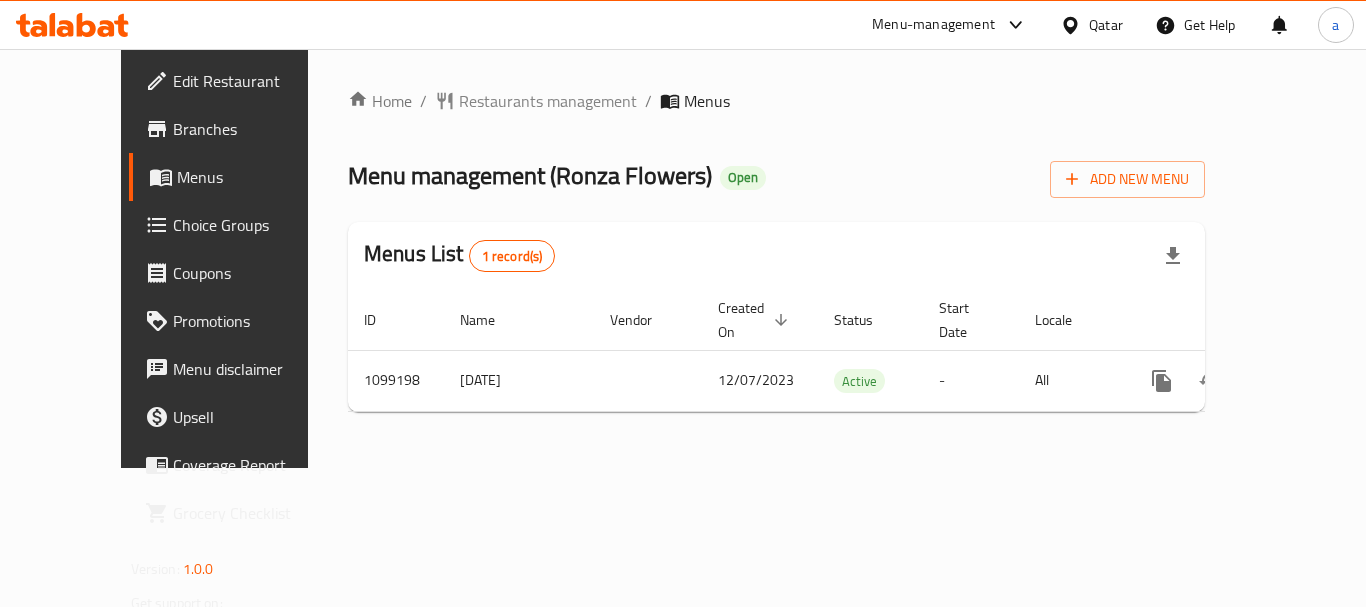 click on "Qatar" at bounding box center [1106, 25] 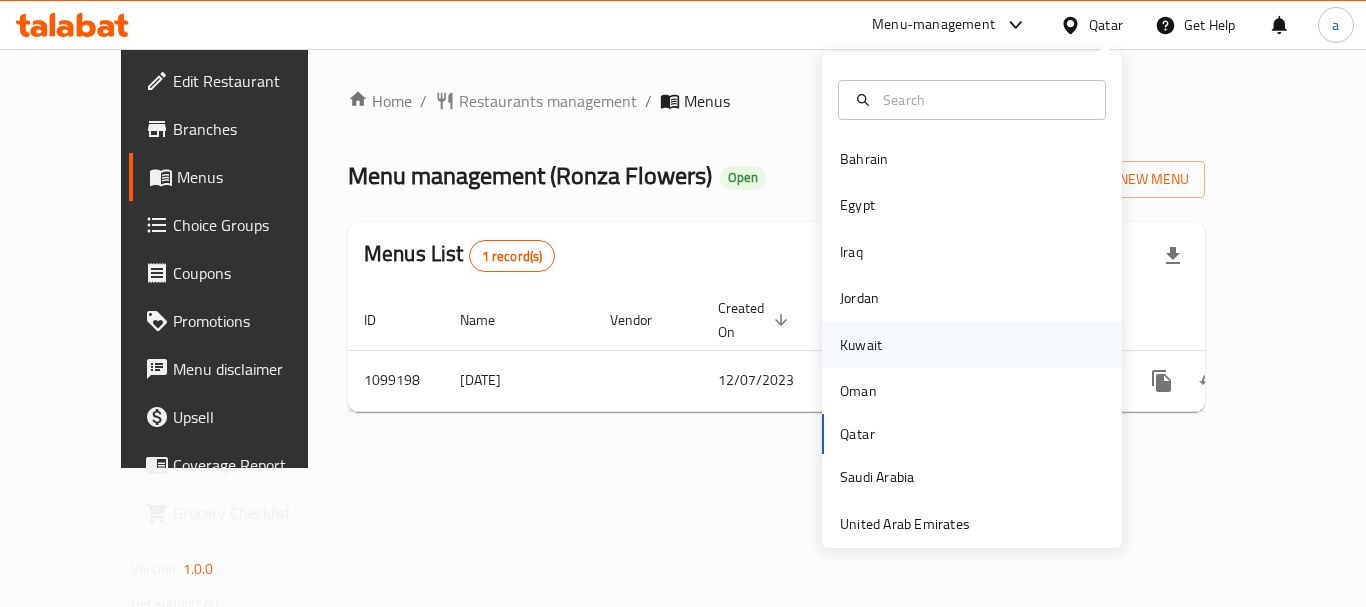 click on "Kuwait" at bounding box center [861, 345] 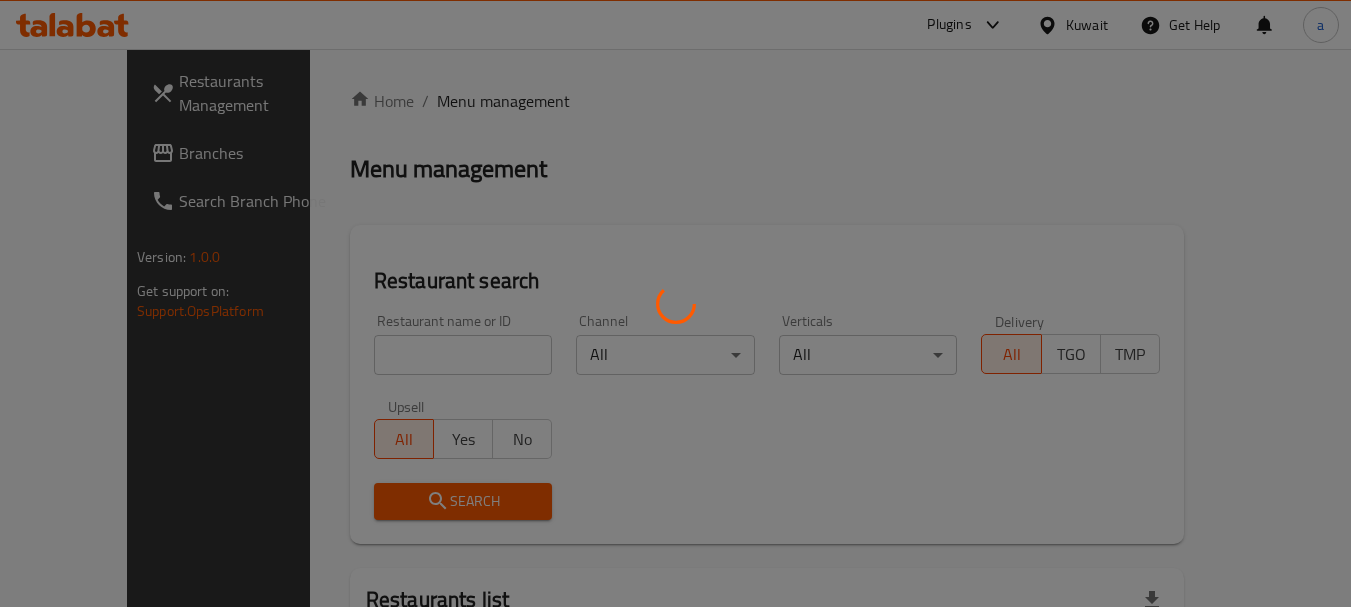 click at bounding box center (675, 303) 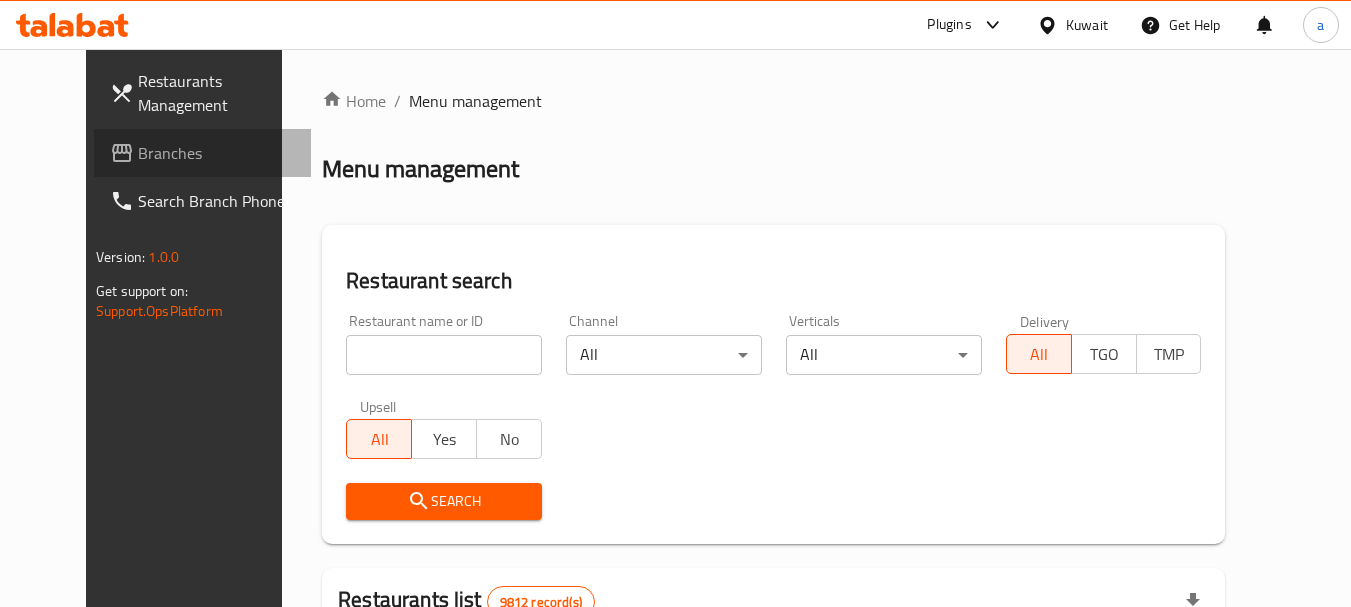 click on "Branches" at bounding box center [217, 153] 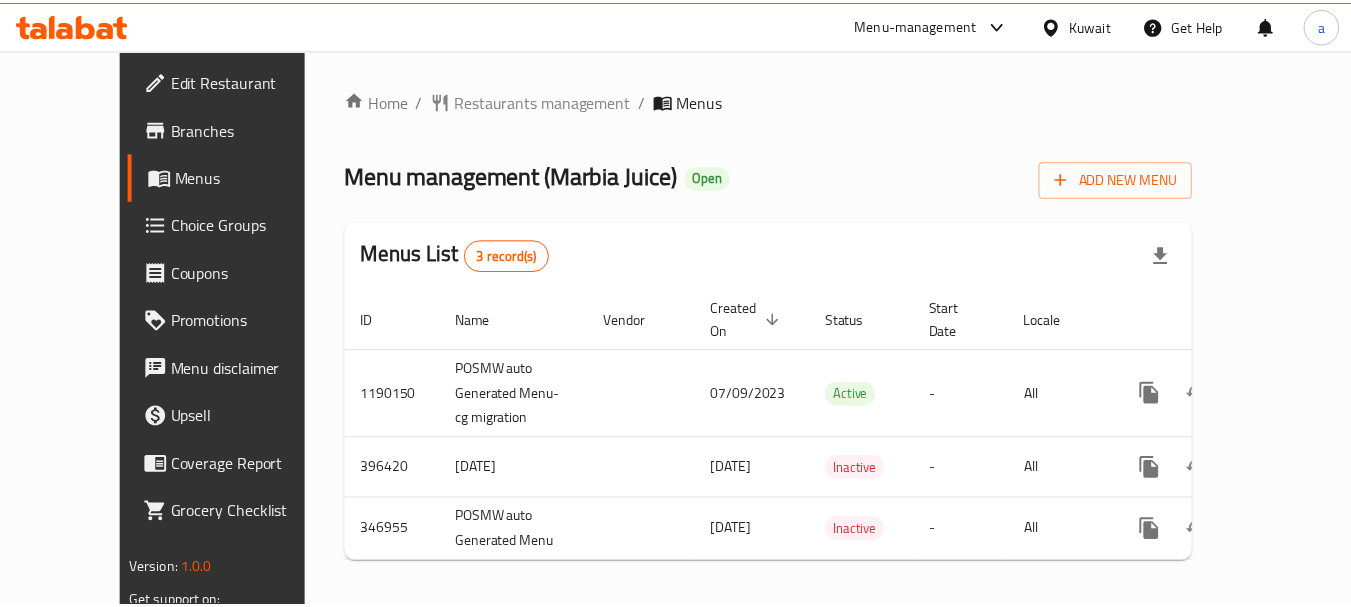 scroll, scrollTop: 0, scrollLeft: 0, axis: both 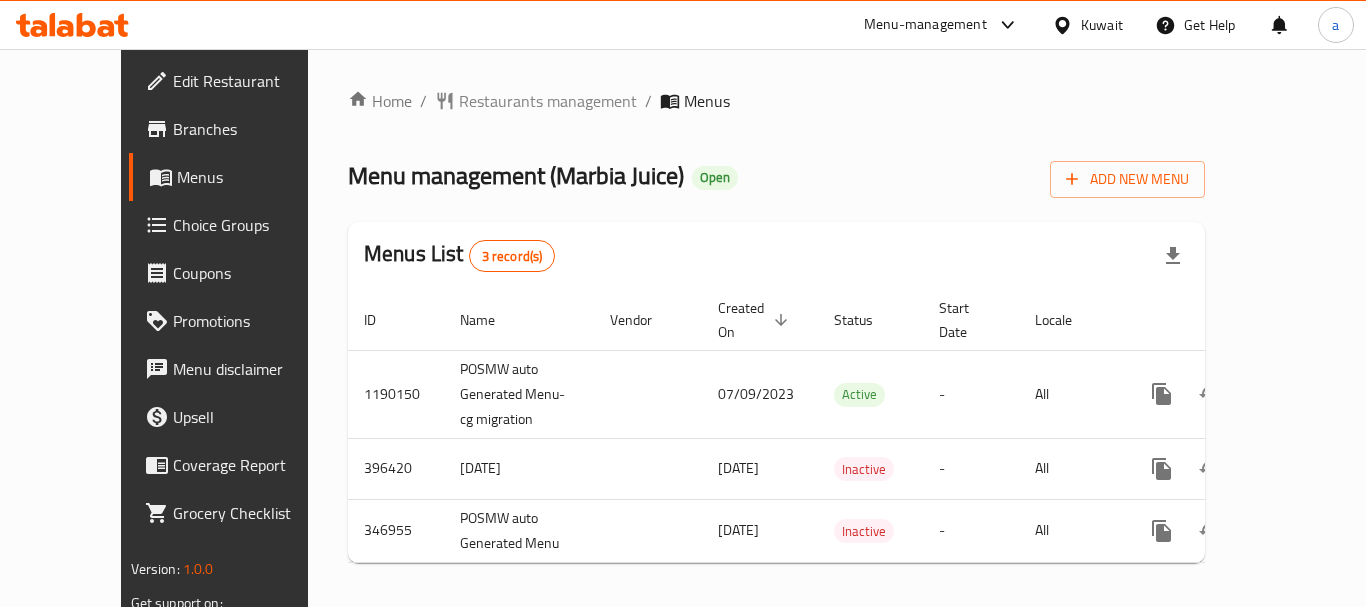 click on "Kuwait" at bounding box center (1102, 25) 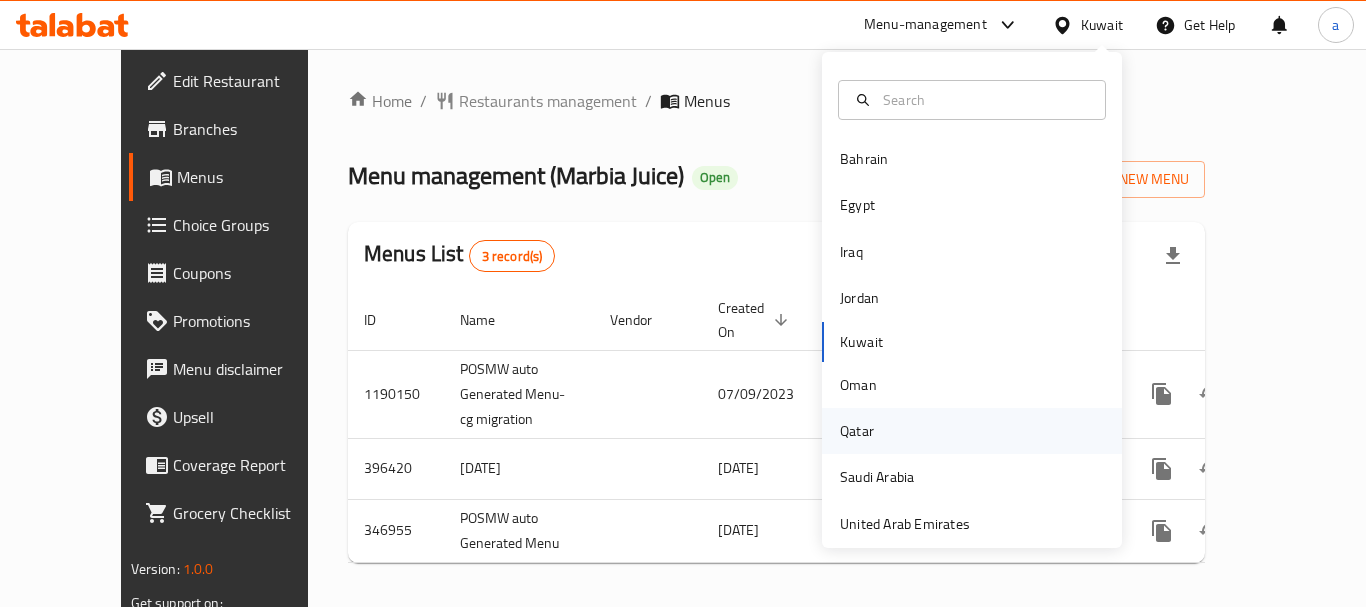 click on "Qatar" at bounding box center [972, 431] 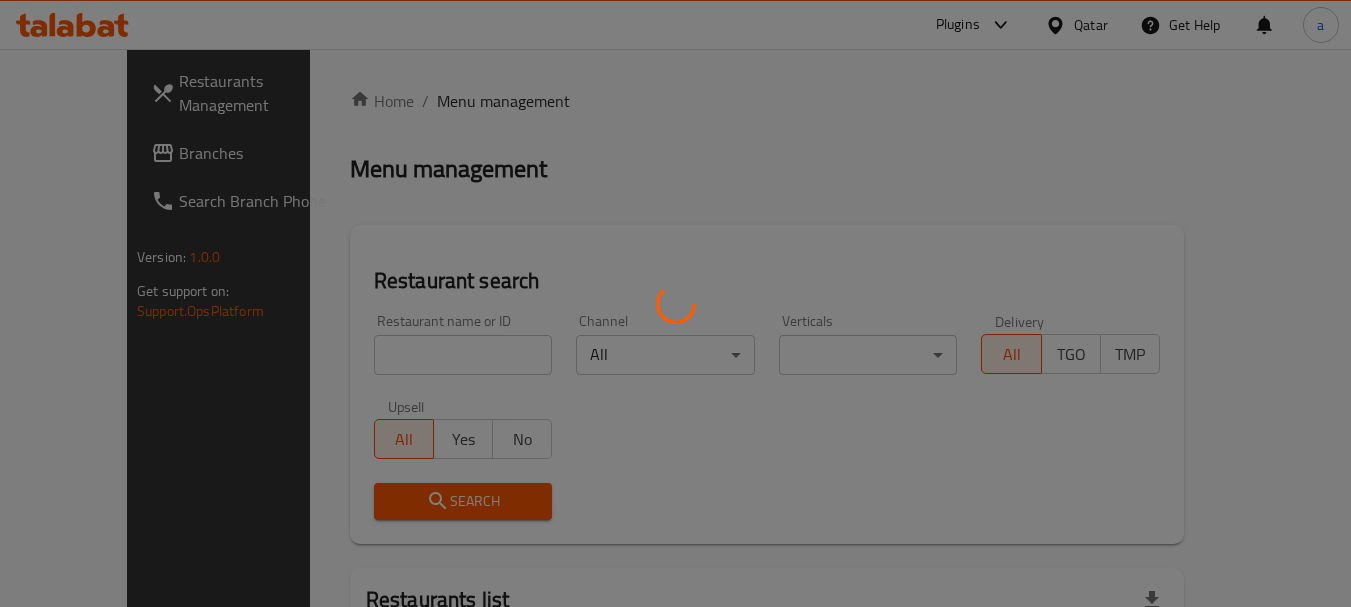 click at bounding box center (675, 303) 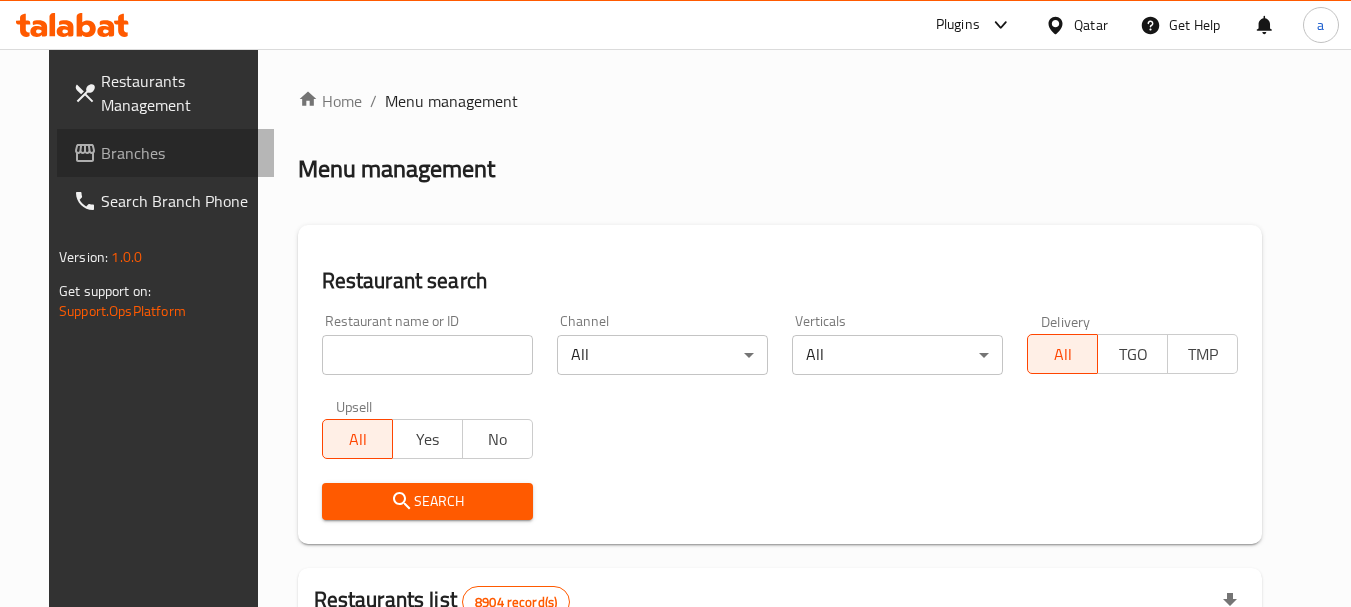 click on "Branches" at bounding box center (180, 153) 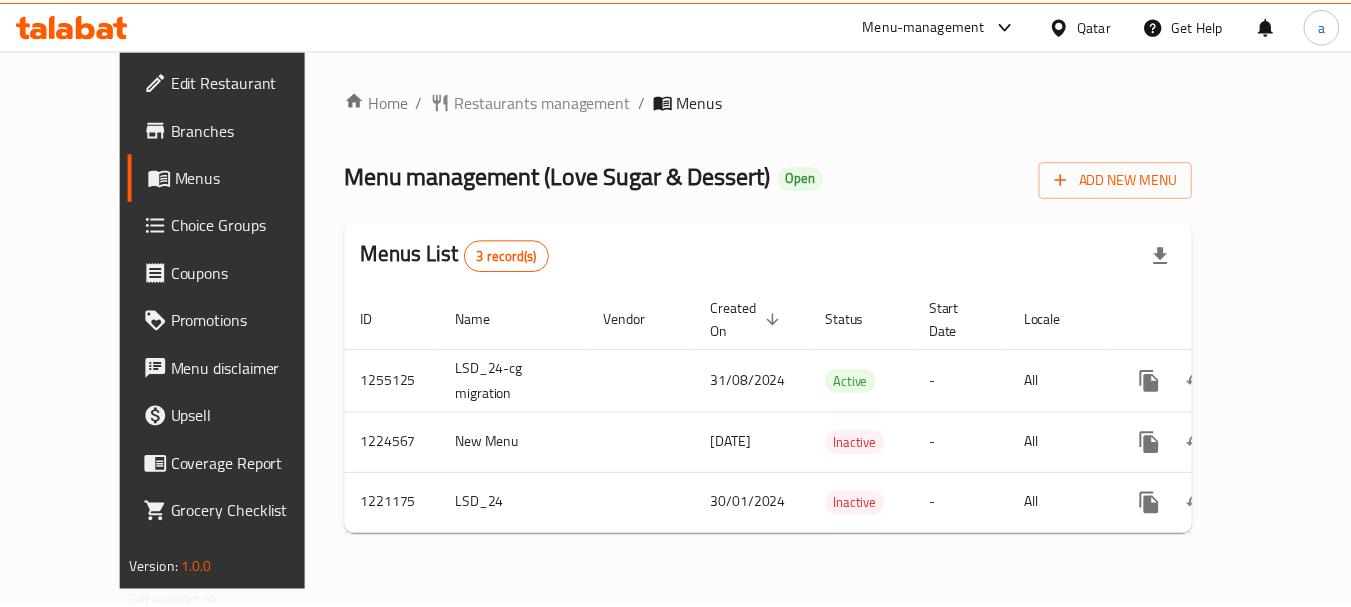 scroll, scrollTop: 0, scrollLeft: 0, axis: both 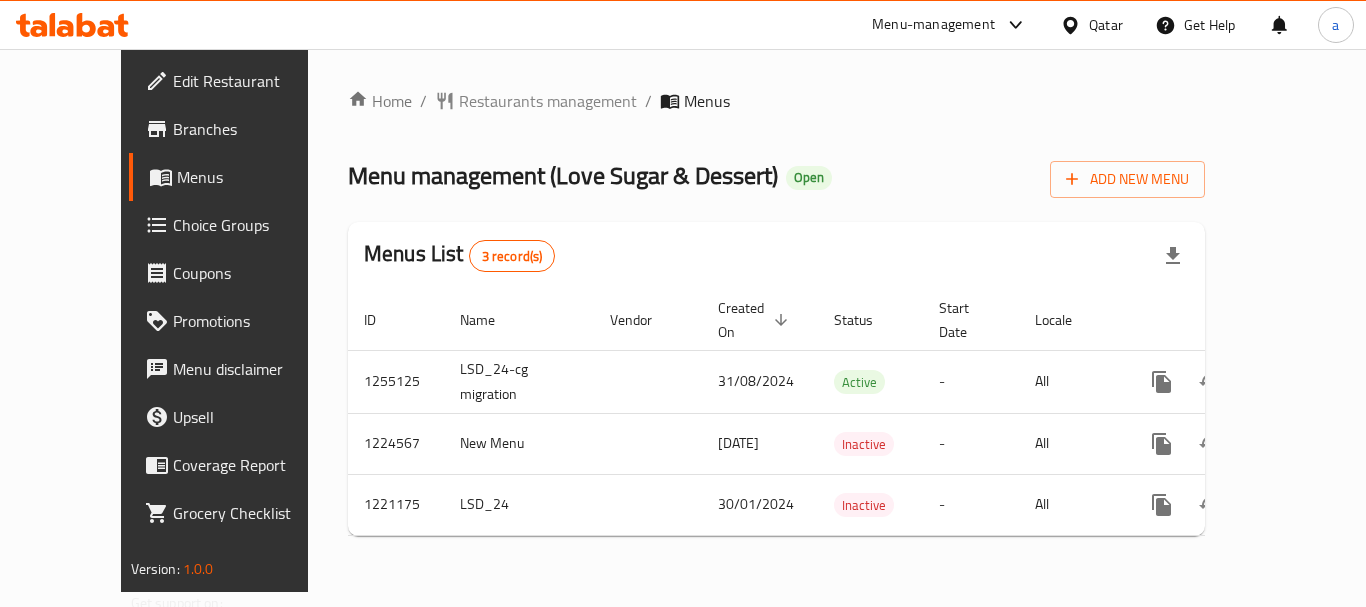 click on "Qatar" at bounding box center [1106, 25] 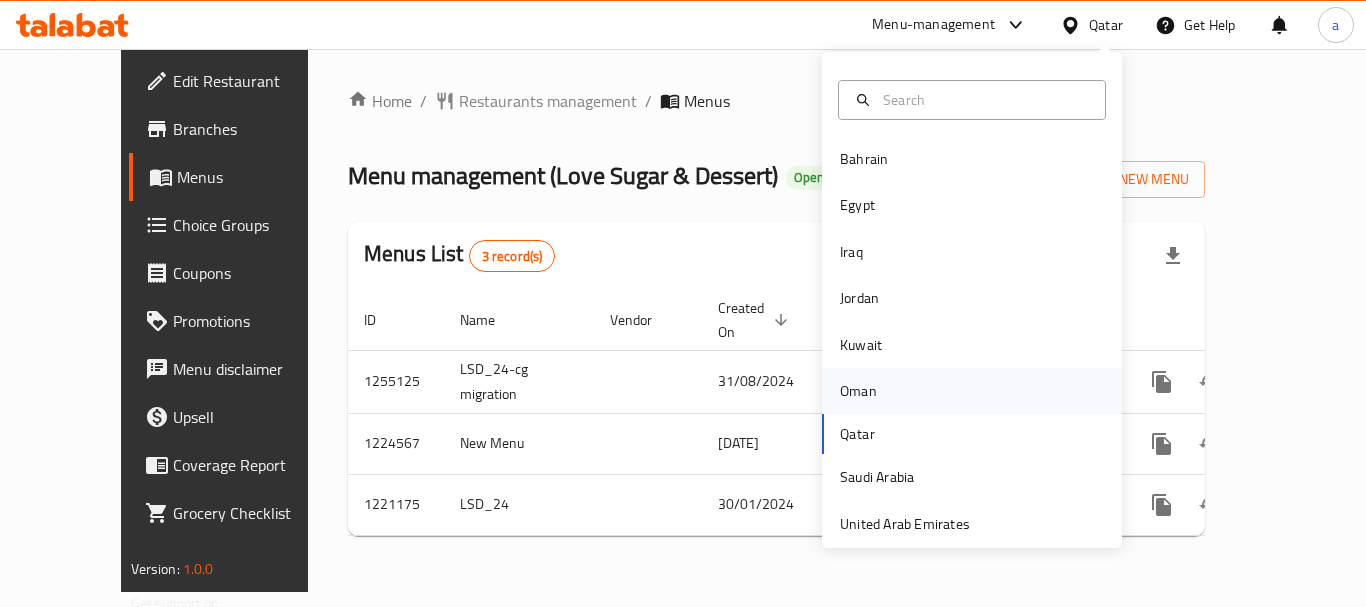 click on "Oman" at bounding box center [858, 391] 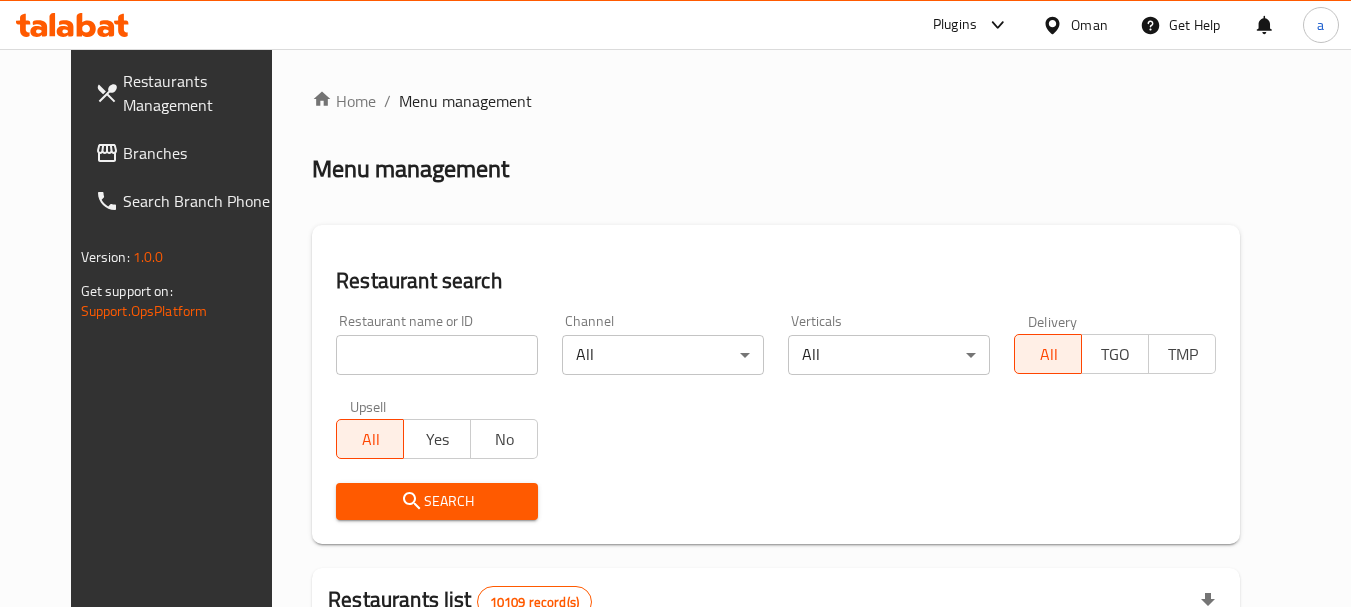 click on "Branches" at bounding box center [202, 153] 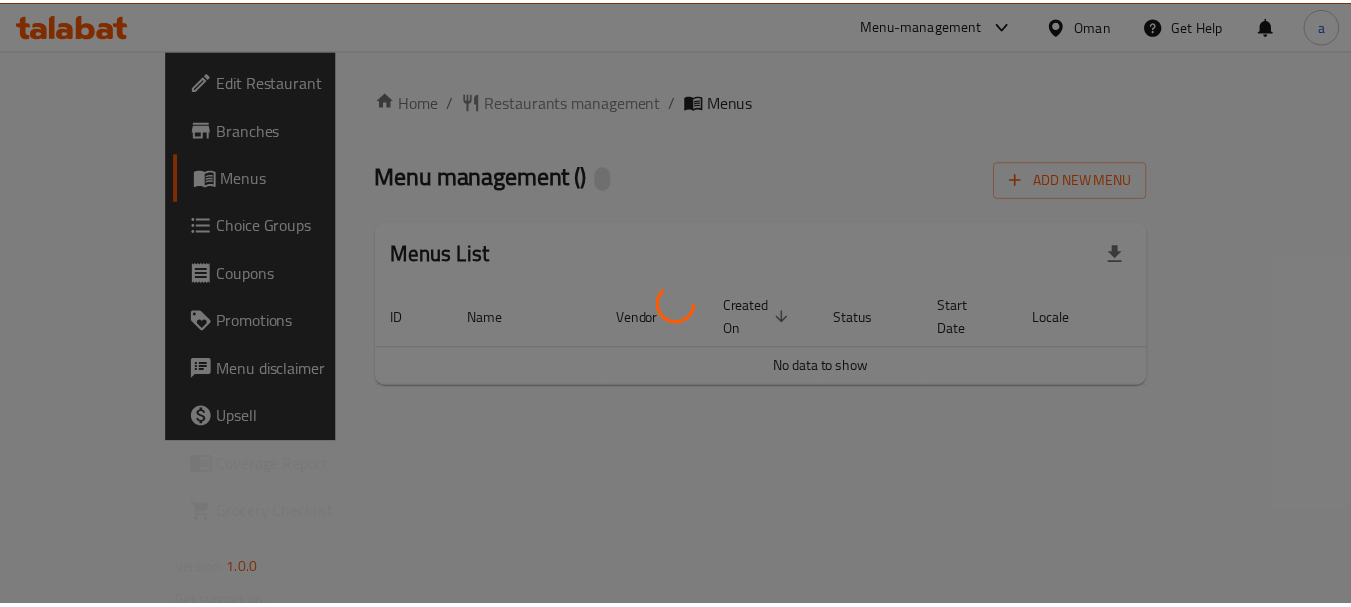 scroll, scrollTop: 0, scrollLeft: 0, axis: both 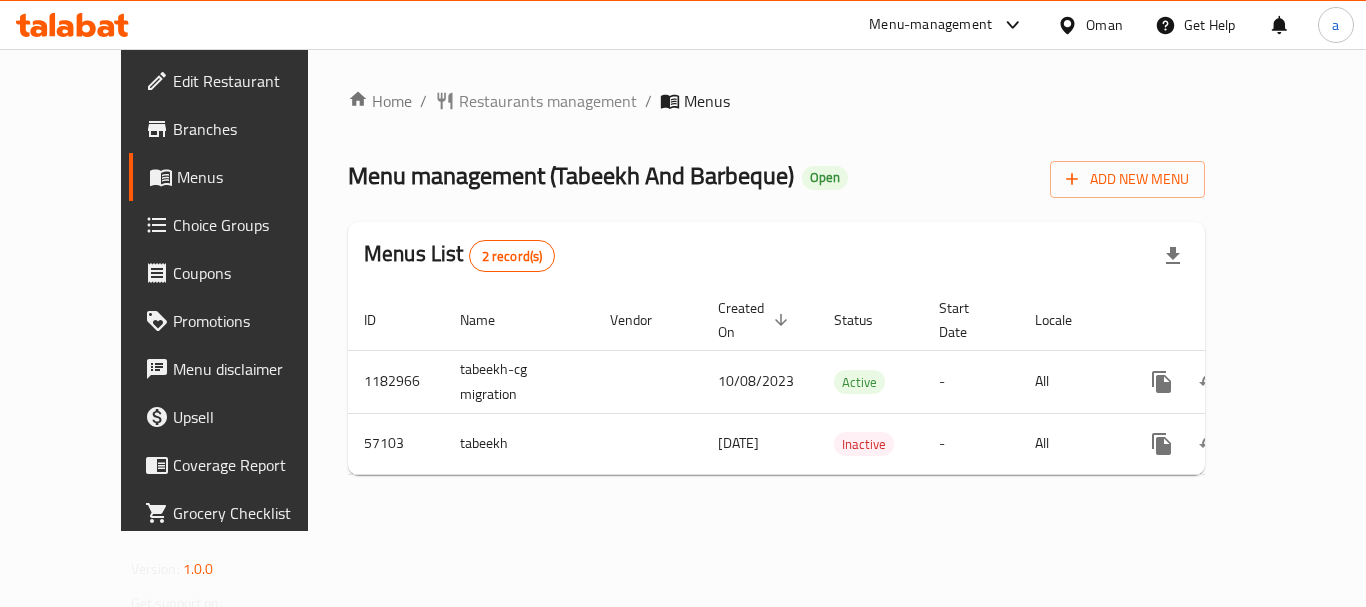 click on "Oman" at bounding box center (1104, 25) 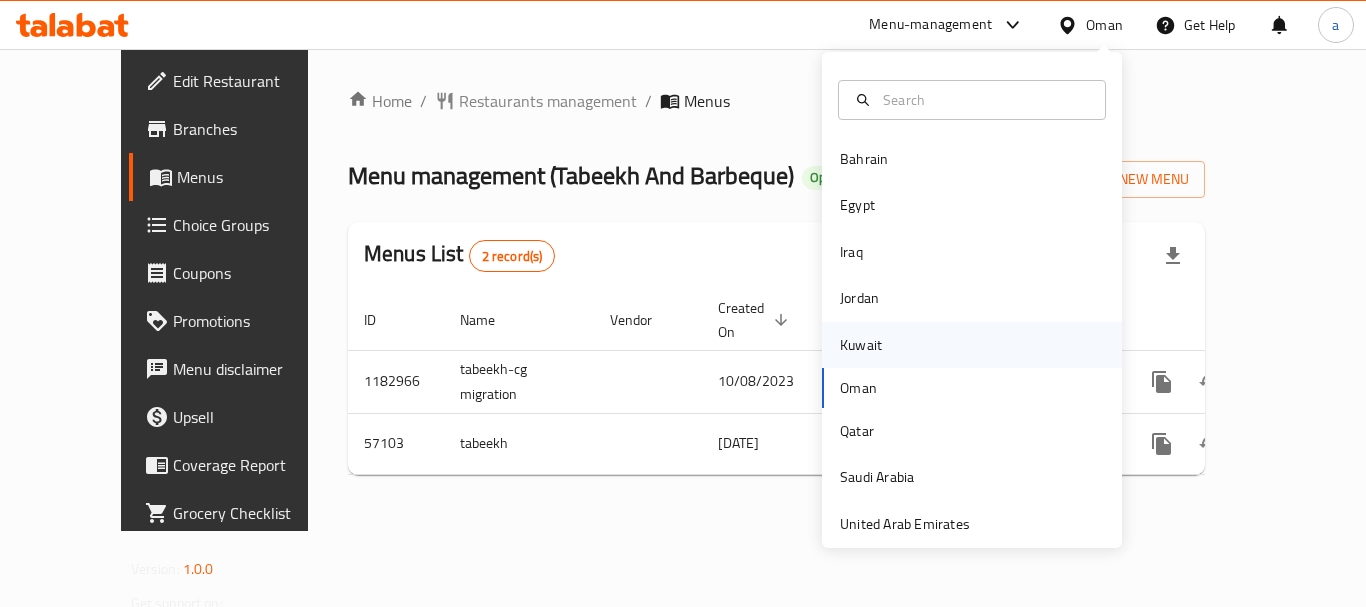 click on "Kuwait" at bounding box center (861, 345) 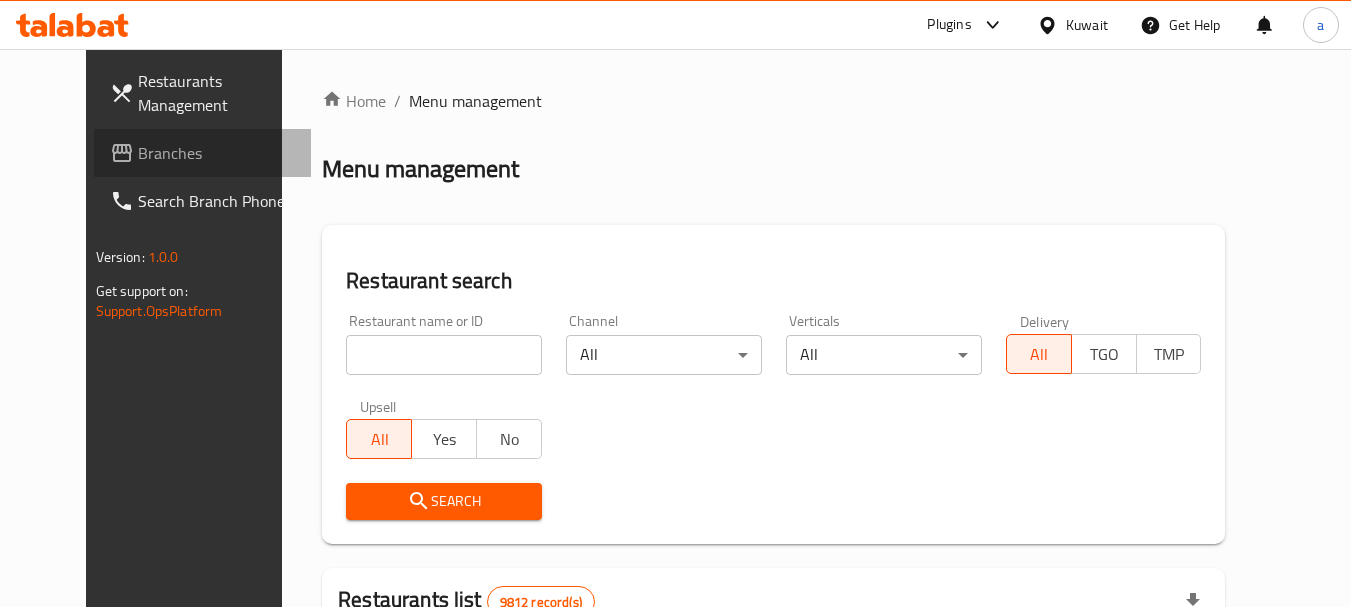 click on "Branches" at bounding box center (217, 153) 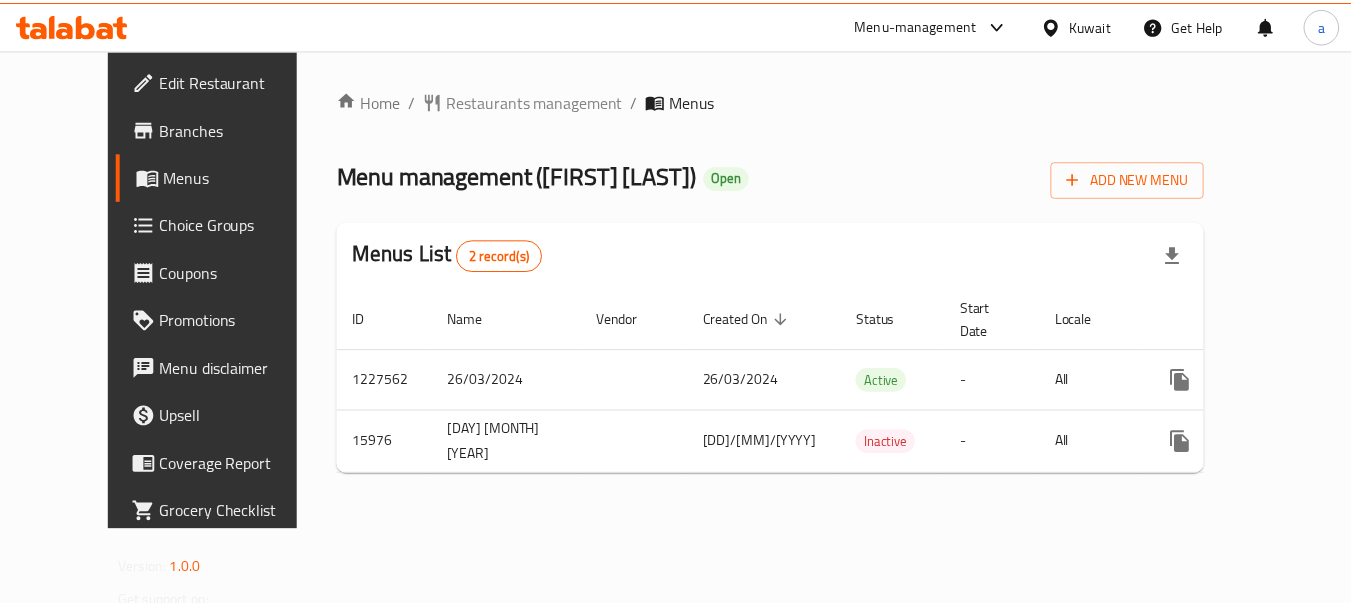 scroll, scrollTop: 0, scrollLeft: 0, axis: both 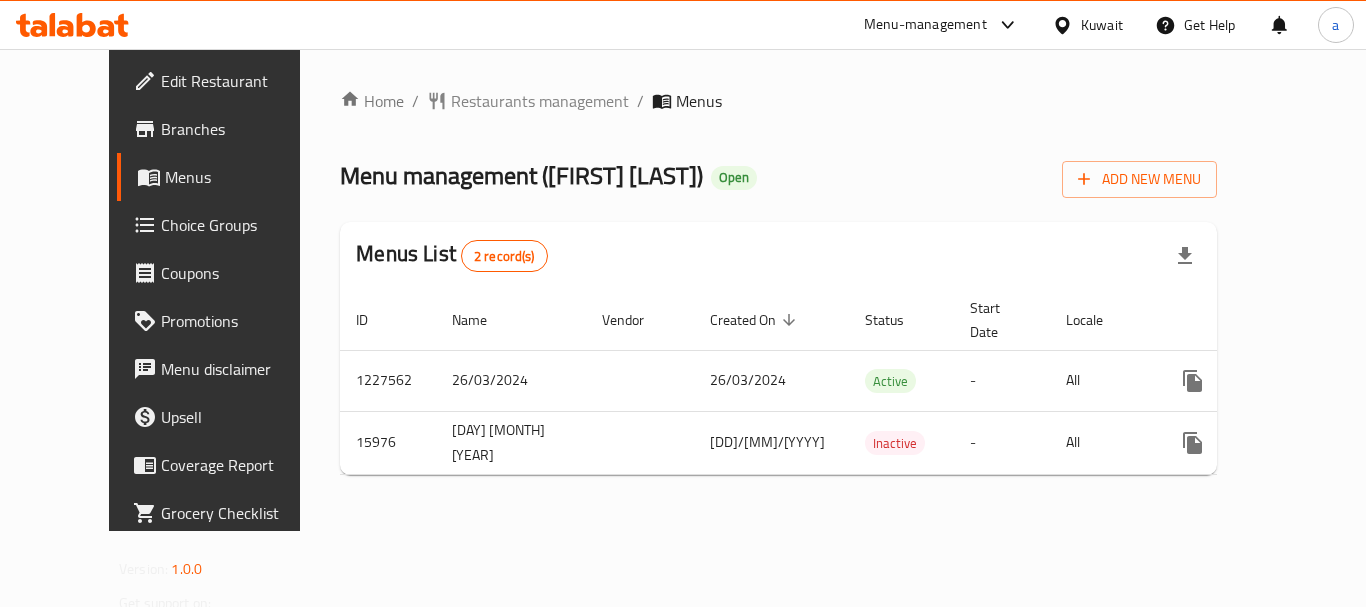click on "Kuwait" at bounding box center (1102, 25) 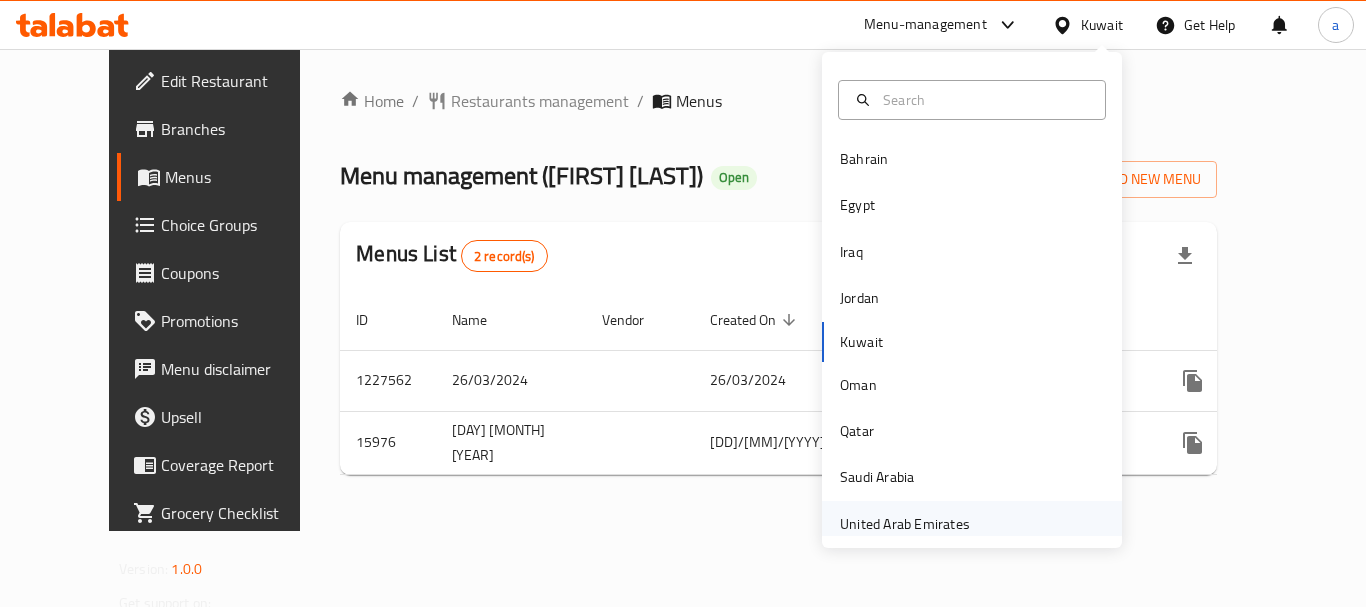 click on "United Arab Emirates" at bounding box center [905, 524] 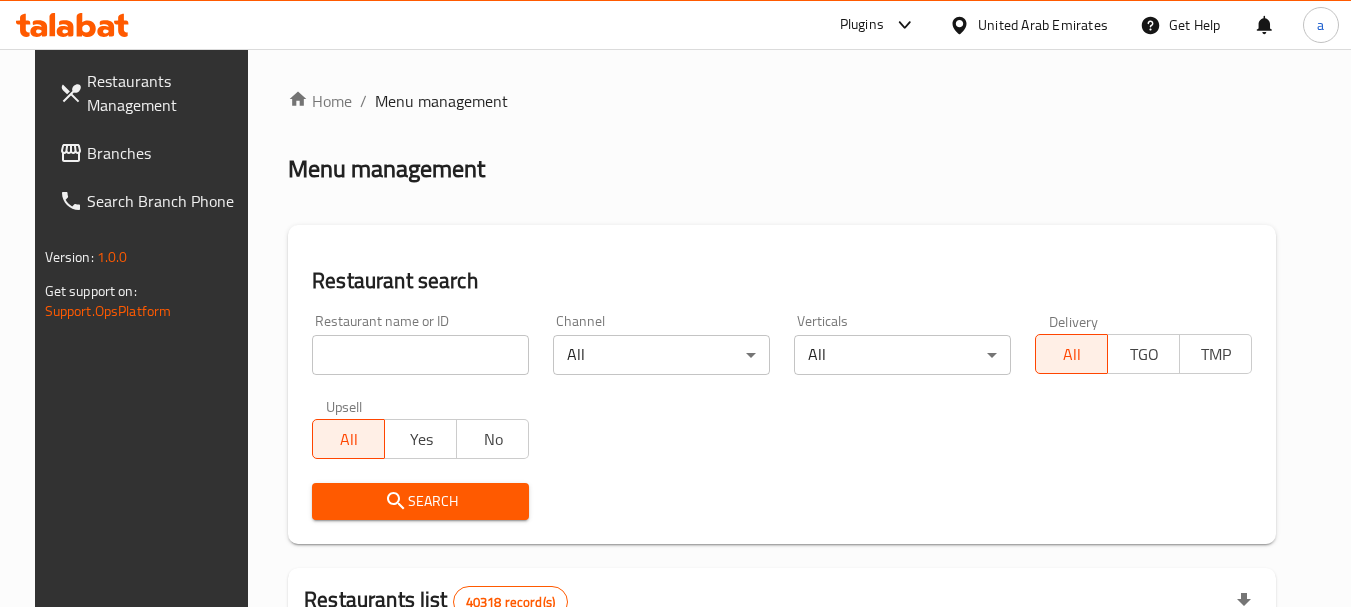 click on "Home / Menu management Menu management Restaurant search Restaurant name or ID Restaurant name or ID Channel All ​ Verticals All ​ Delivery All TGO TMP Upsell All Yes No   Search Restaurants list   40318 record(s) ID sorted ascending Name (En) Name (Ar) Ref. Name Logo Branches Open Busy Closed POS group Status Action 328 Johnny Rockets جوني روكيتس 37 0 1 0 OPEN 330 French Connection فرنش كونكشن 1 0 0 0 INACTIVE 339 Arz Lebanon أرز لبنان Al Karama,Al Barsha & Mirdif 9 1 0 2 OPEN 340 Mega Wraps ميجا رابس 3 0 0 0 INACTIVE 342 Sandella's Flatbread Cafe سانديلاز فلات براد 7 0 0 0 INACTIVE 343 Dragon Hut كوخ التنين 1 0 0 0 INACTIVE 348 Thai Kitchen المطبخ التايلندى 1 0 0 0 INACTIVE 349 Mughal  موغل 1 0 0 0 HIDDEN 350 HOT N COOL (Old) هوت و كول 1 0 0 0 INACTIVE 355 Al Habasha  الحبشة 11 1 0 0 HIDDEN Rows per page: 10 1-10 of 40318" at bounding box center (782, 717) 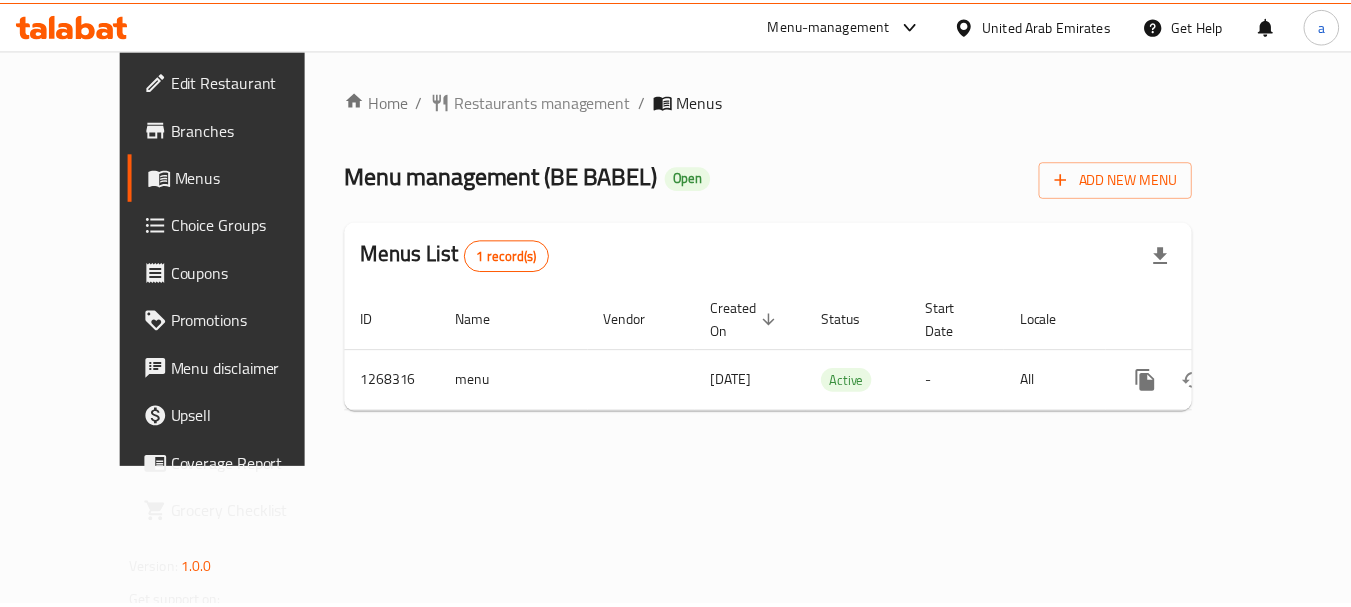 scroll, scrollTop: 0, scrollLeft: 0, axis: both 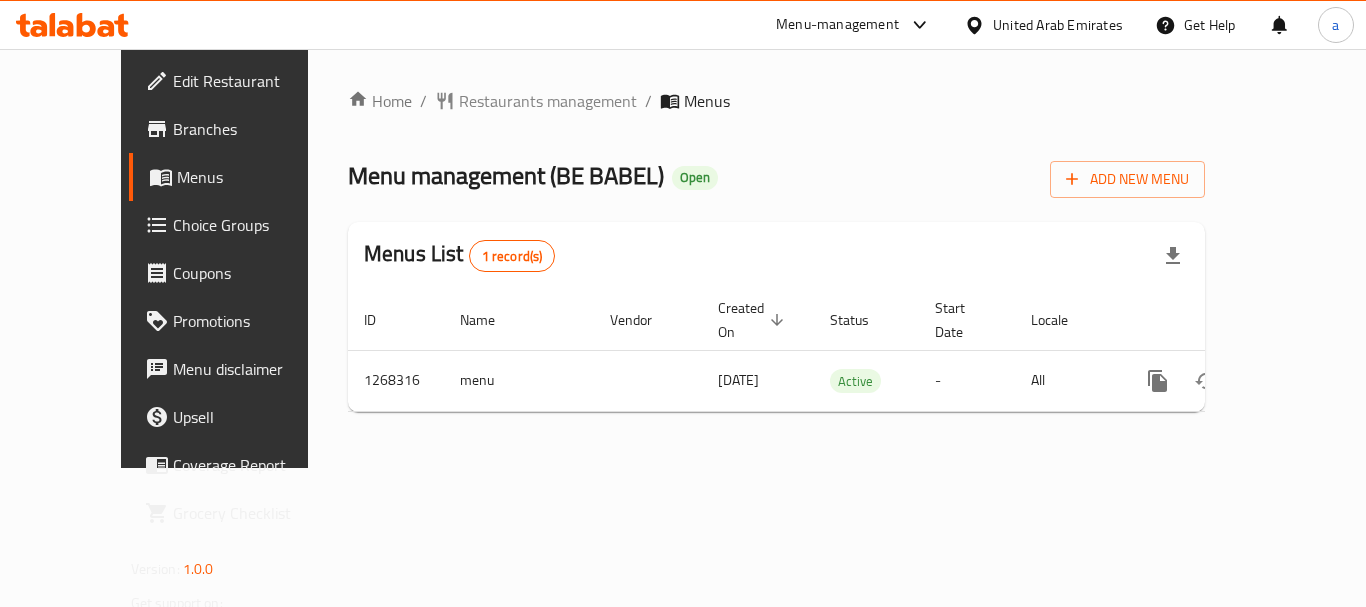 click on "United Arab Emirates" at bounding box center [1058, 25] 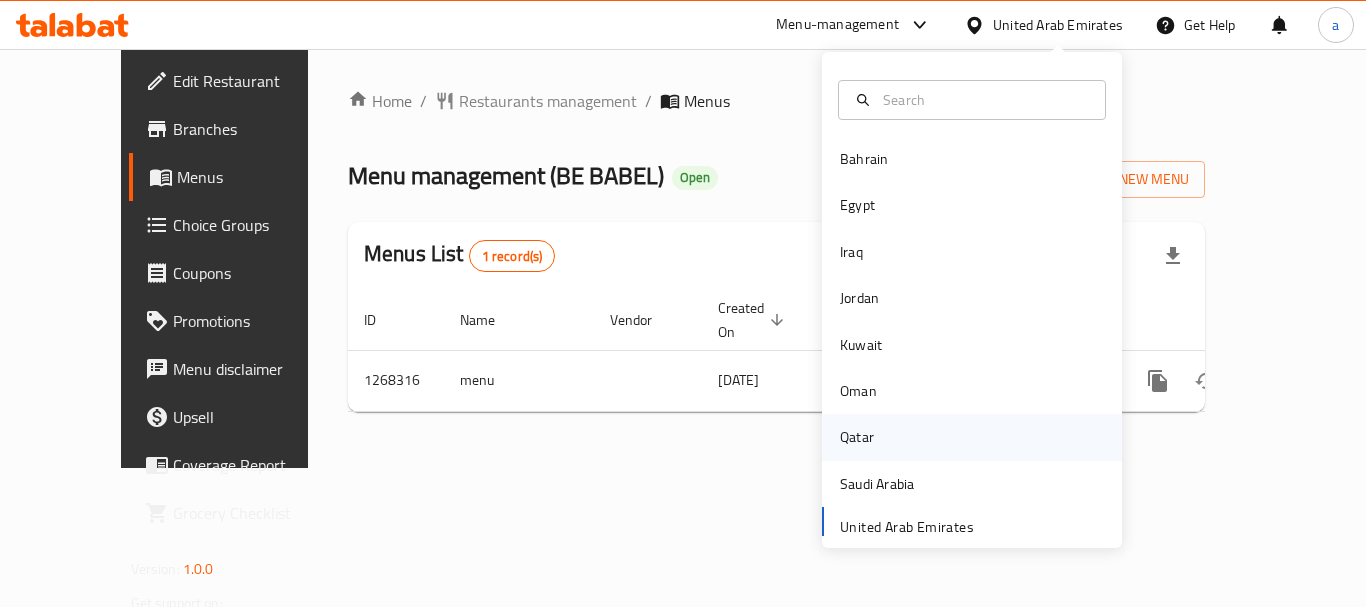 click on "Qatar" at bounding box center [857, 437] 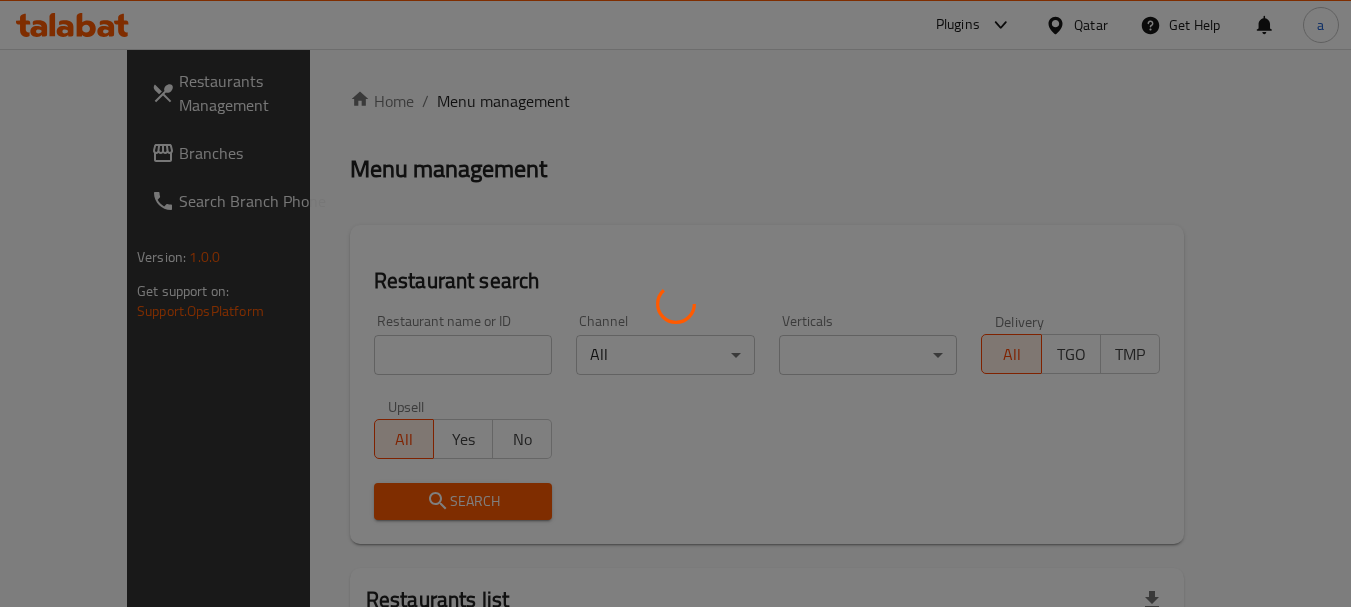 click at bounding box center [675, 303] 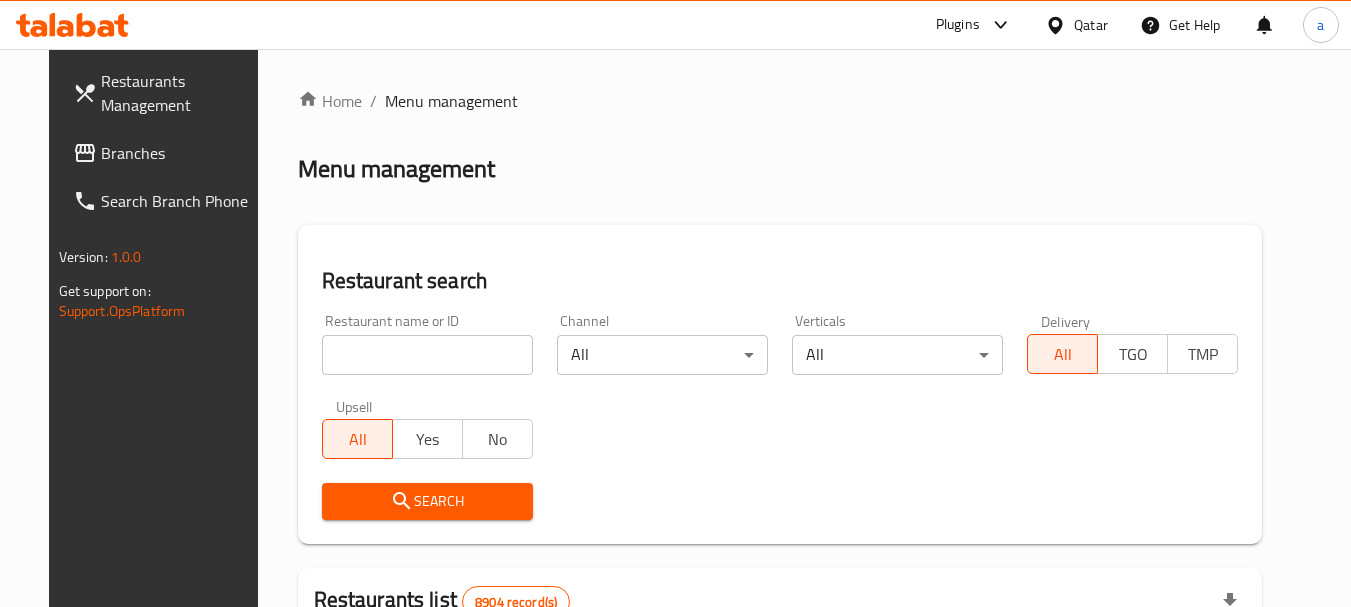 click at bounding box center (1059, 25) 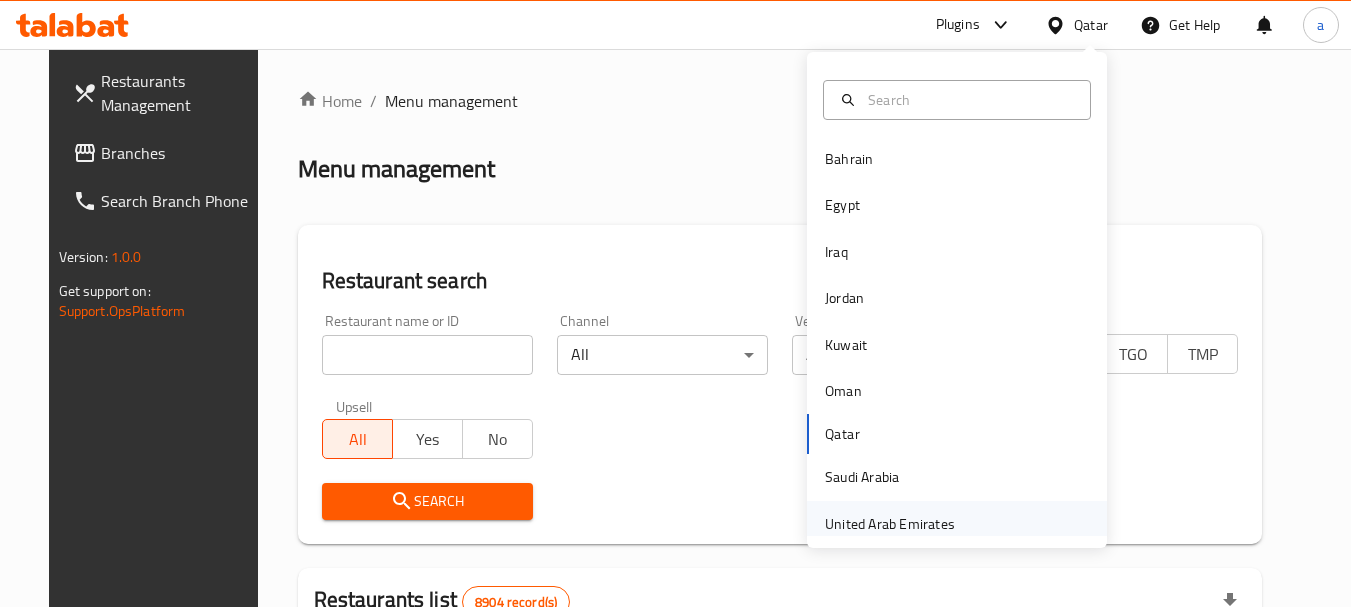click on "United Arab Emirates" at bounding box center [890, 524] 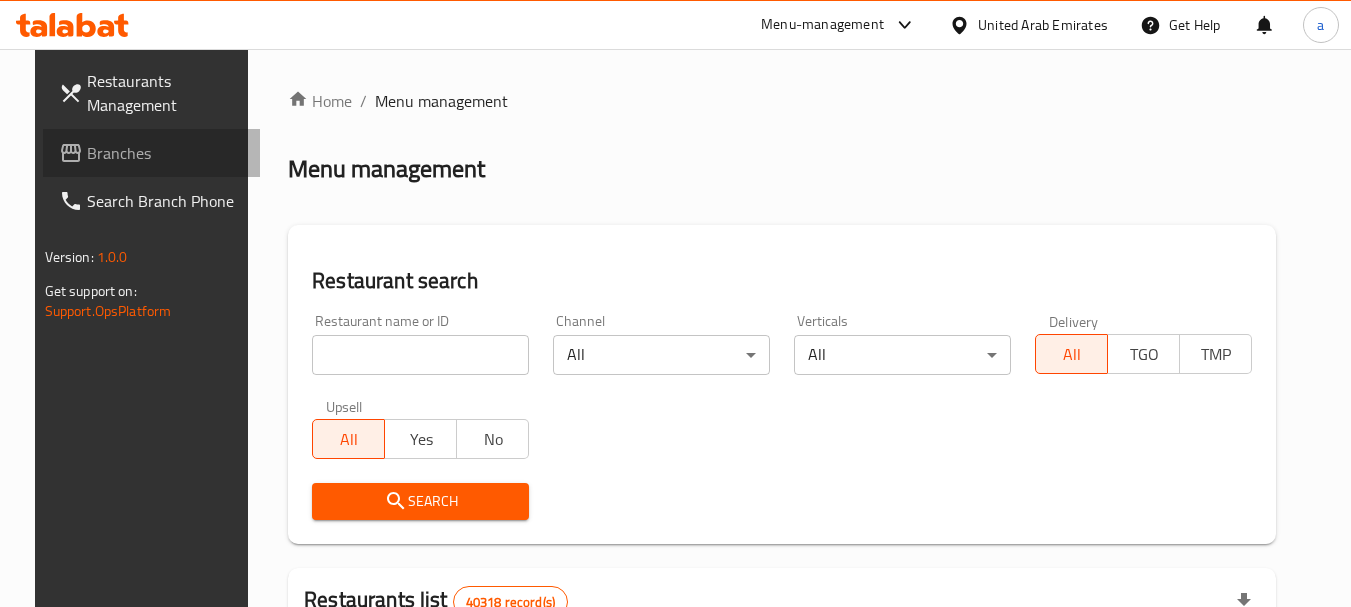 click on "Branches" at bounding box center [152, 153] 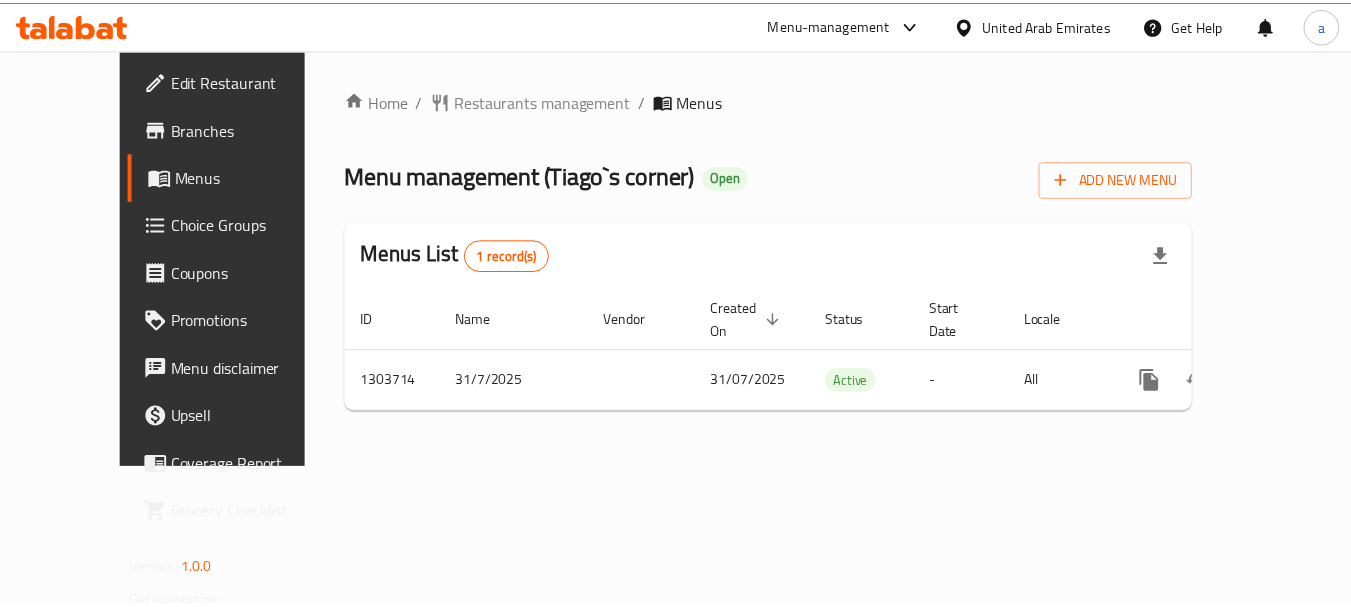 scroll, scrollTop: 0, scrollLeft: 0, axis: both 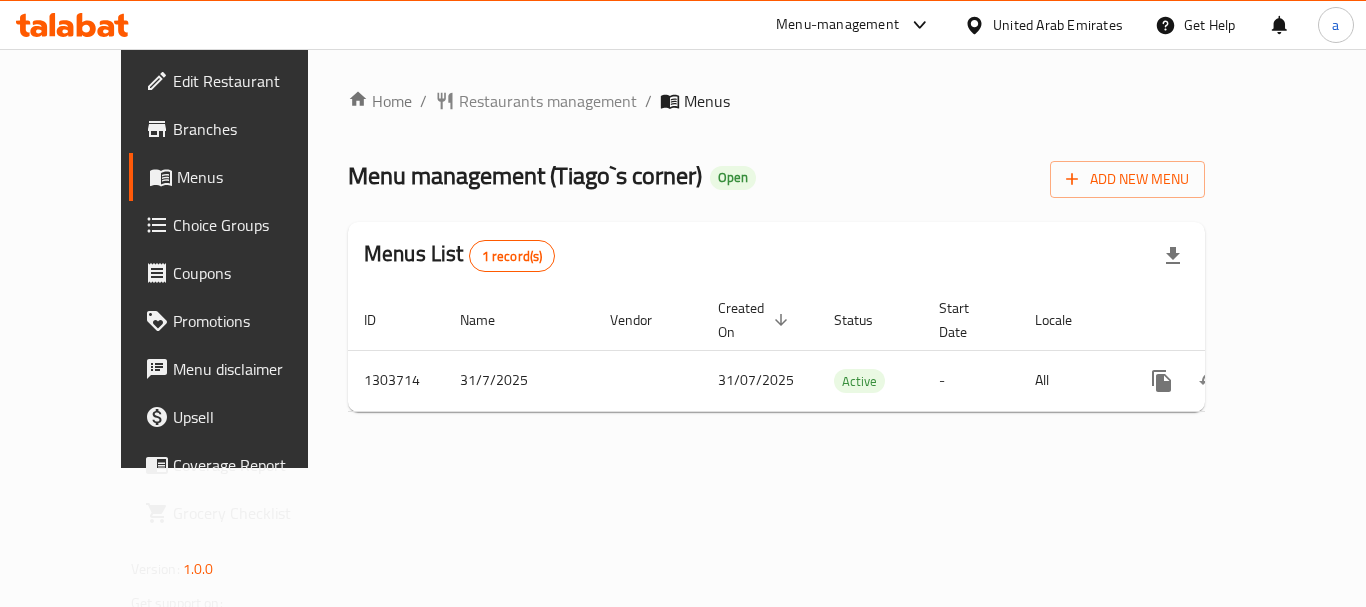 click on "United Arab Emirates" at bounding box center [1058, 25] 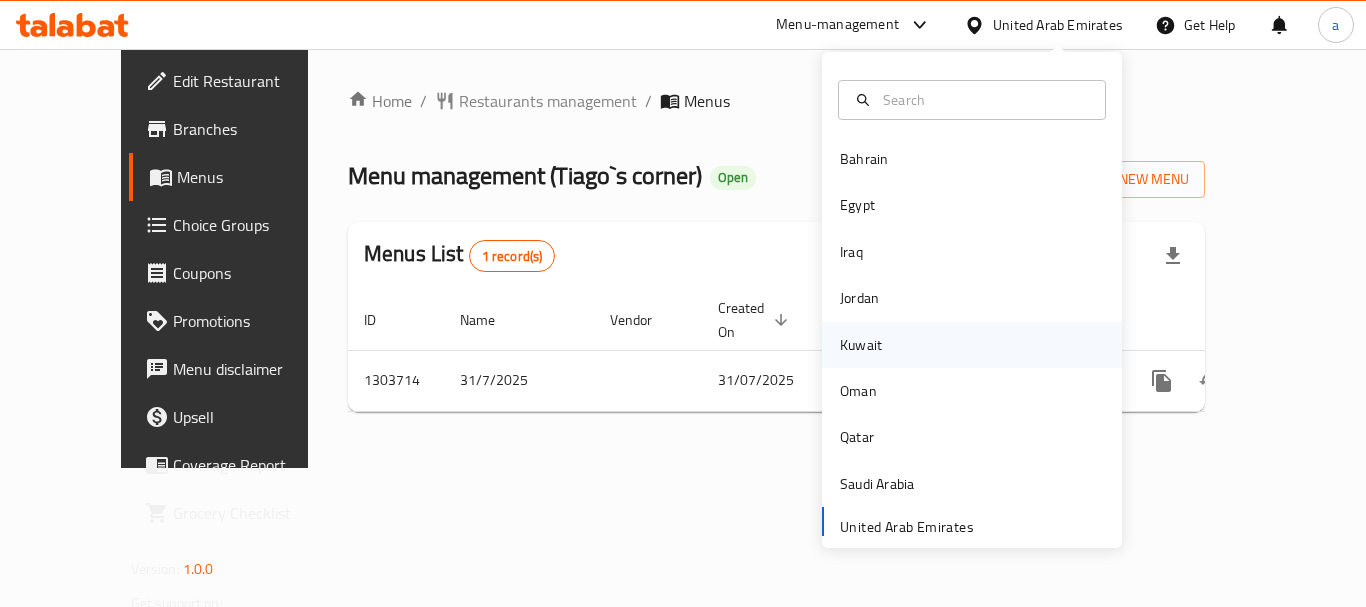 click on "Kuwait" at bounding box center (972, 345) 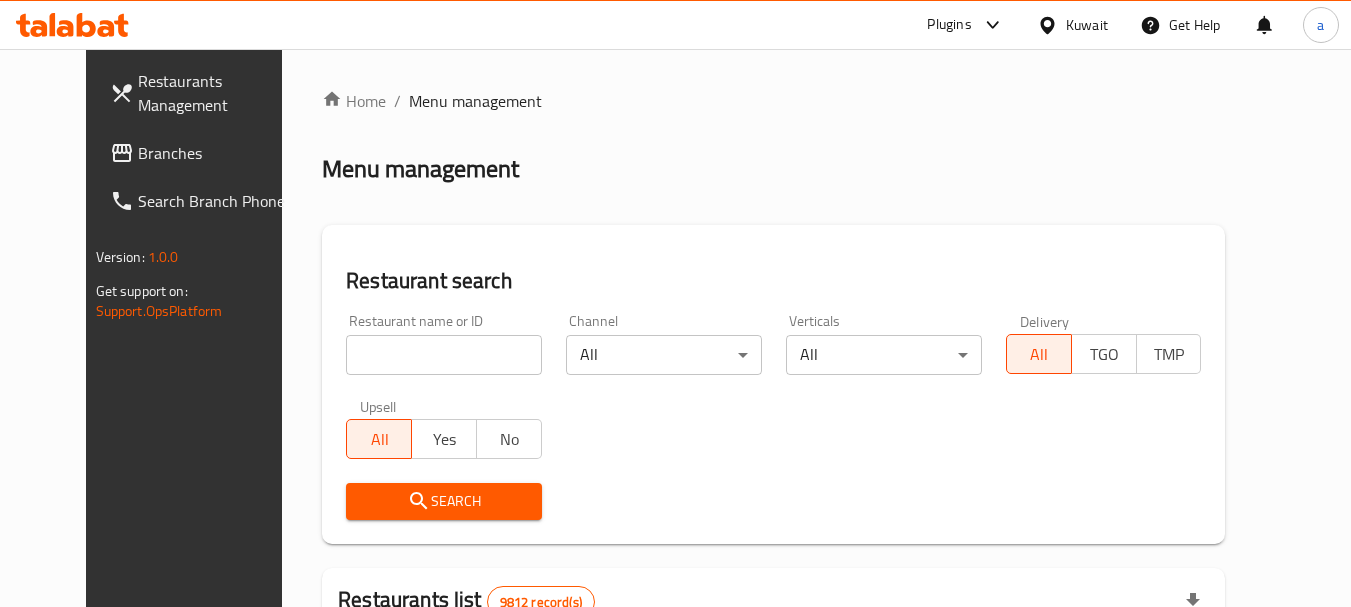 click on "Branches" at bounding box center (217, 153) 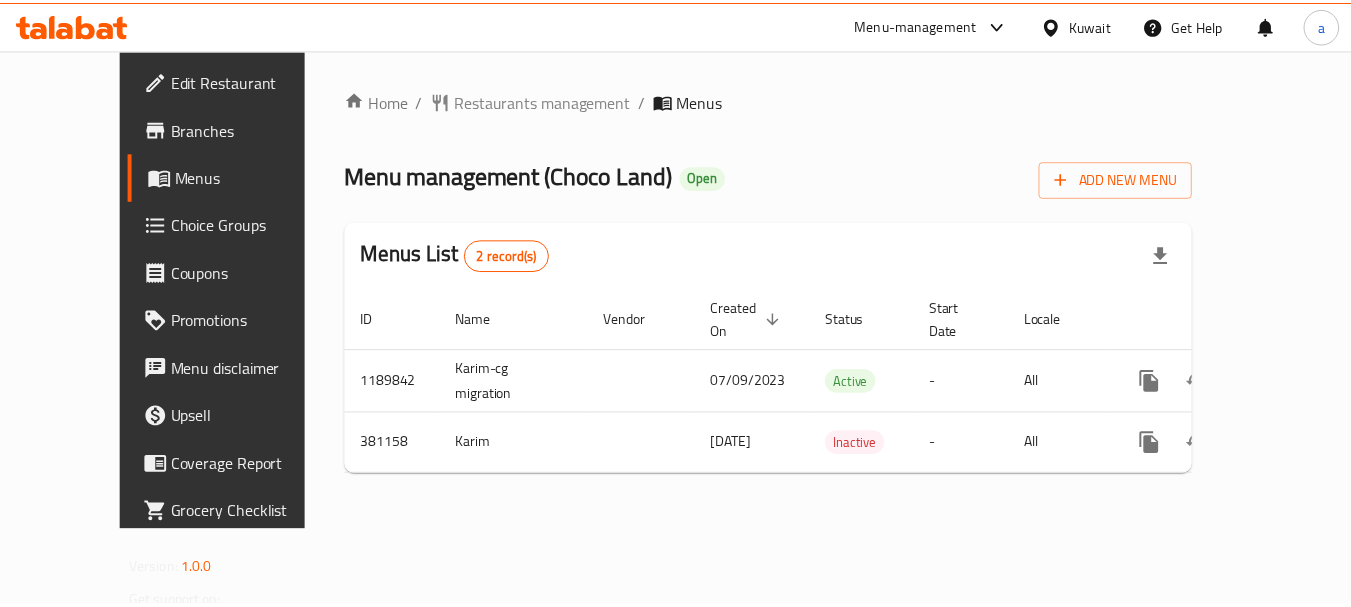 scroll, scrollTop: 0, scrollLeft: 0, axis: both 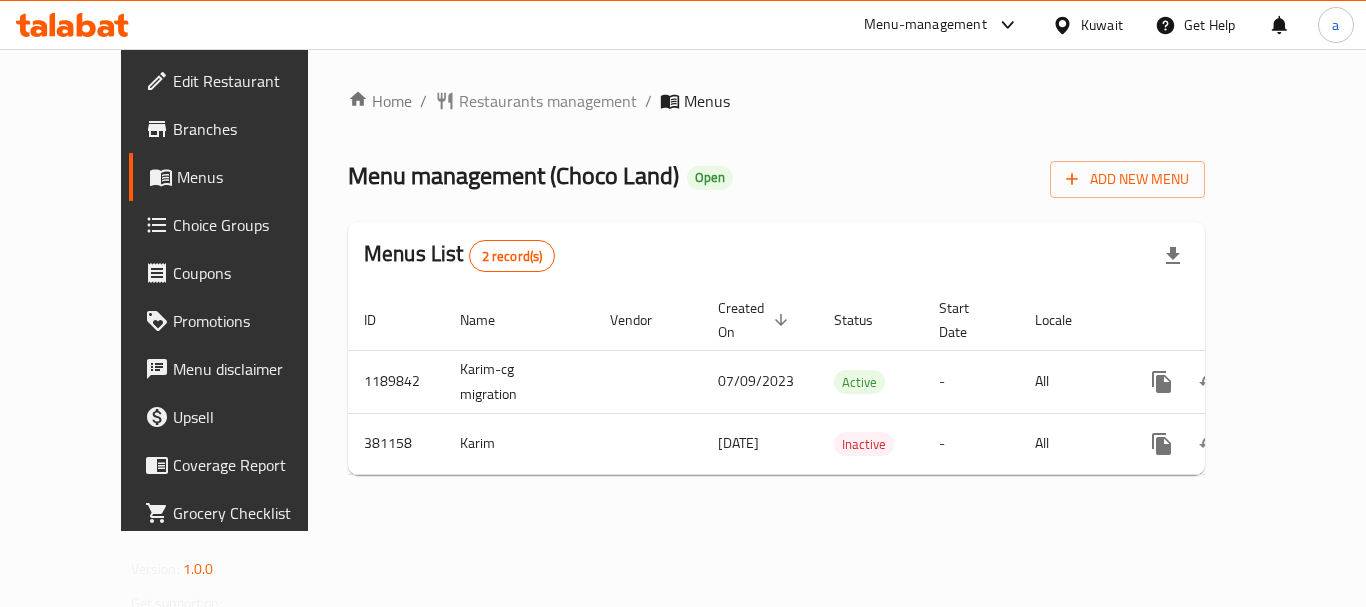 click on "Kuwait" at bounding box center (1102, 25) 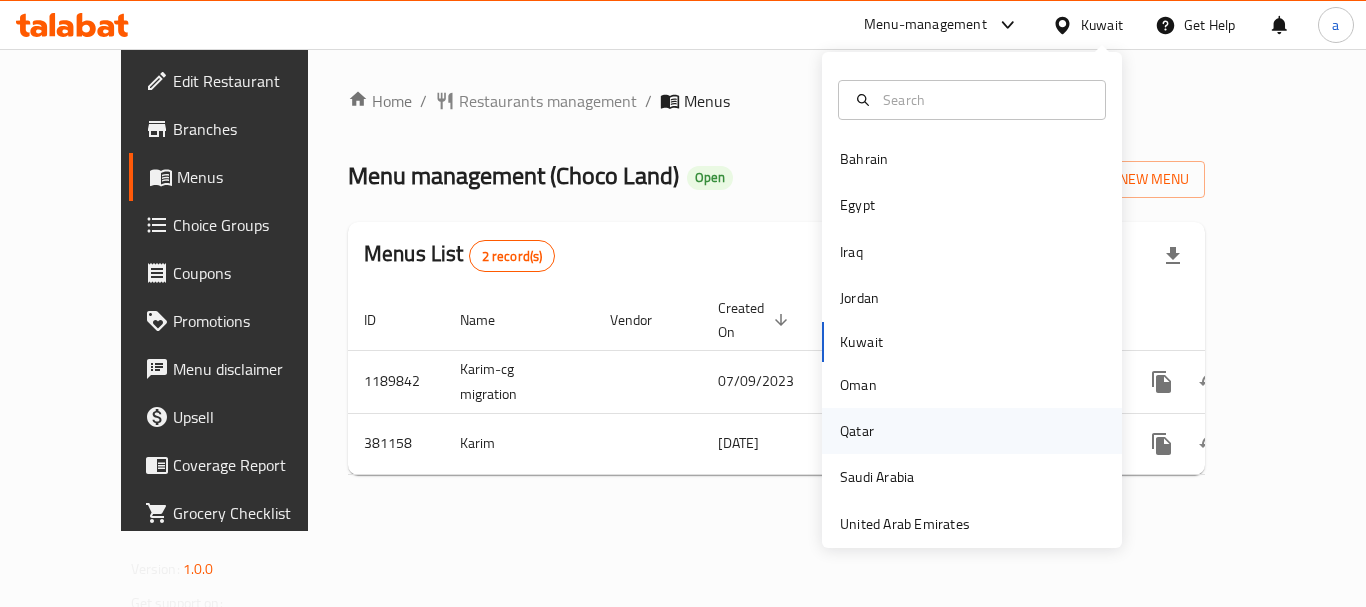 click on "Qatar" at bounding box center (857, 431) 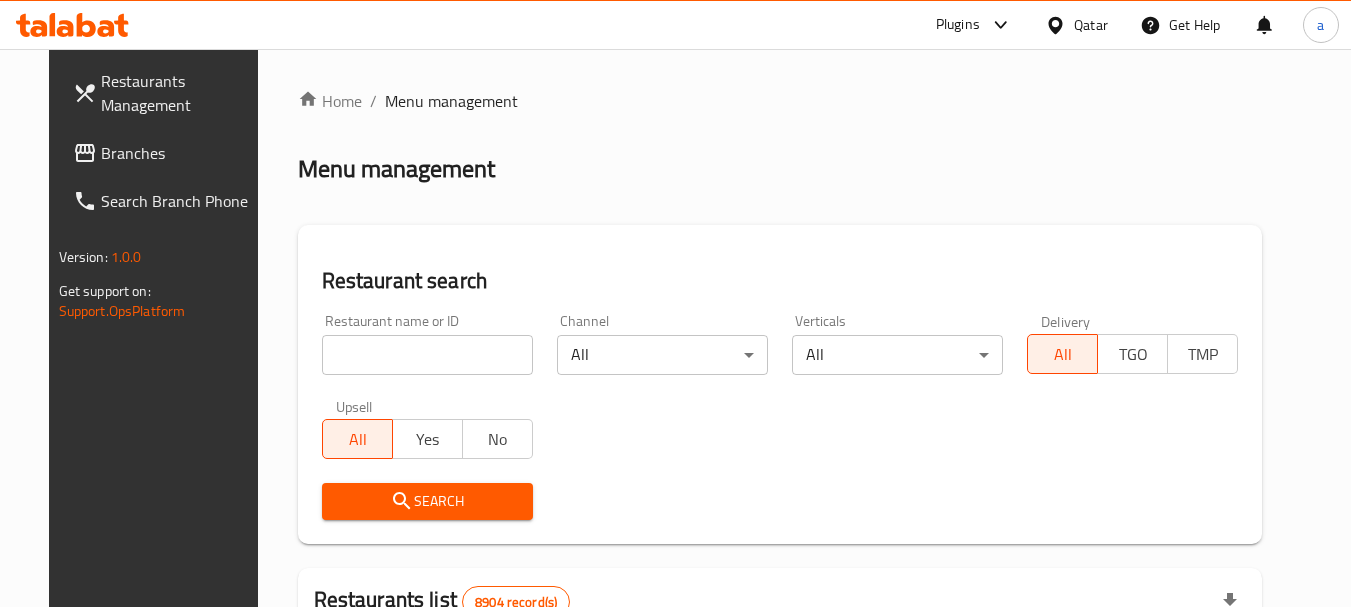 click on "Branches" at bounding box center [180, 153] 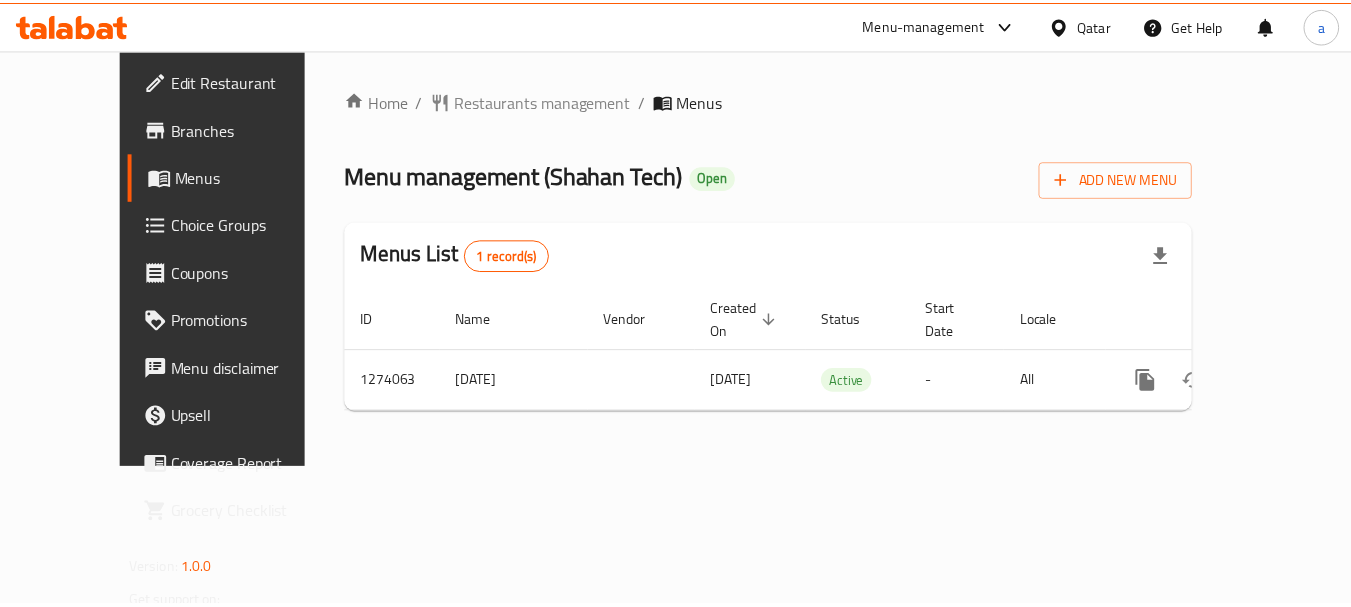 scroll, scrollTop: 0, scrollLeft: 0, axis: both 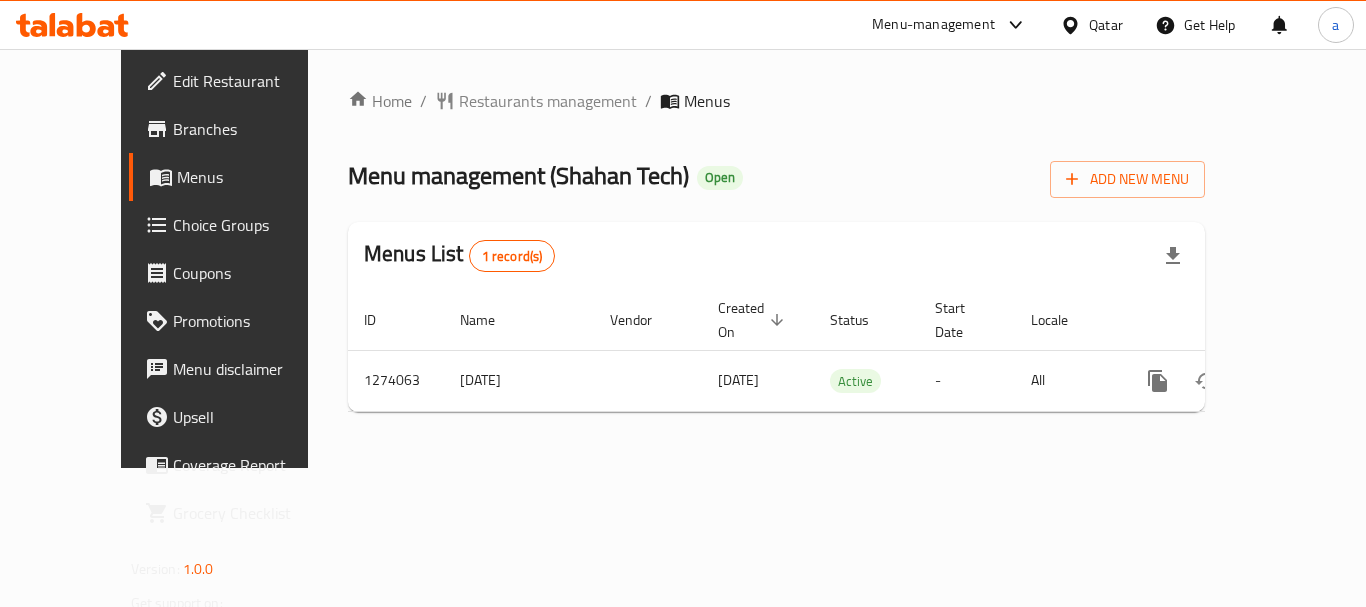 click on "Qatar" at bounding box center [1106, 25] 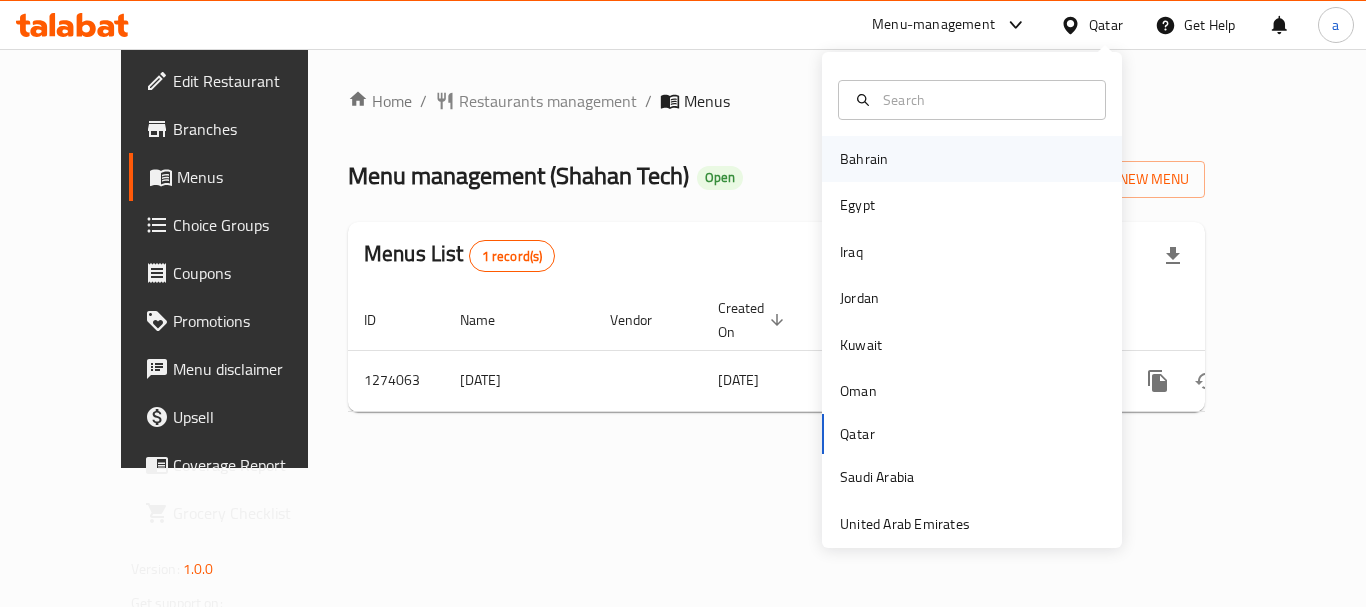 click on "Bahrain" at bounding box center (972, 159) 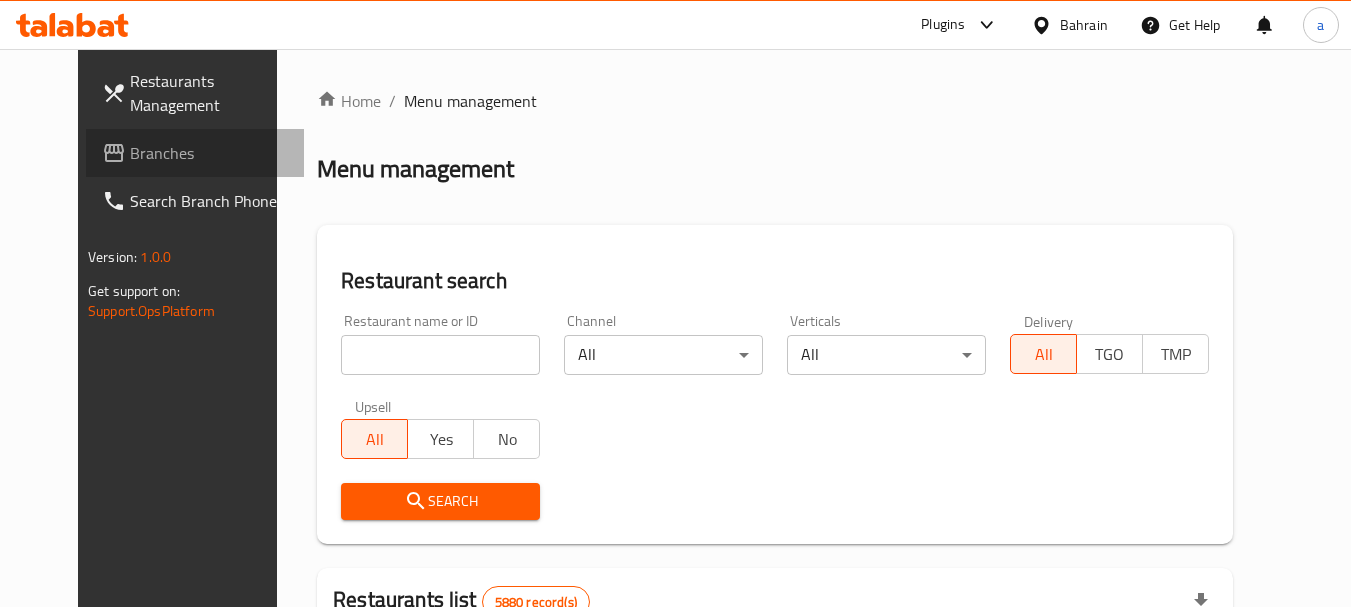 click on "Branches" at bounding box center [209, 153] 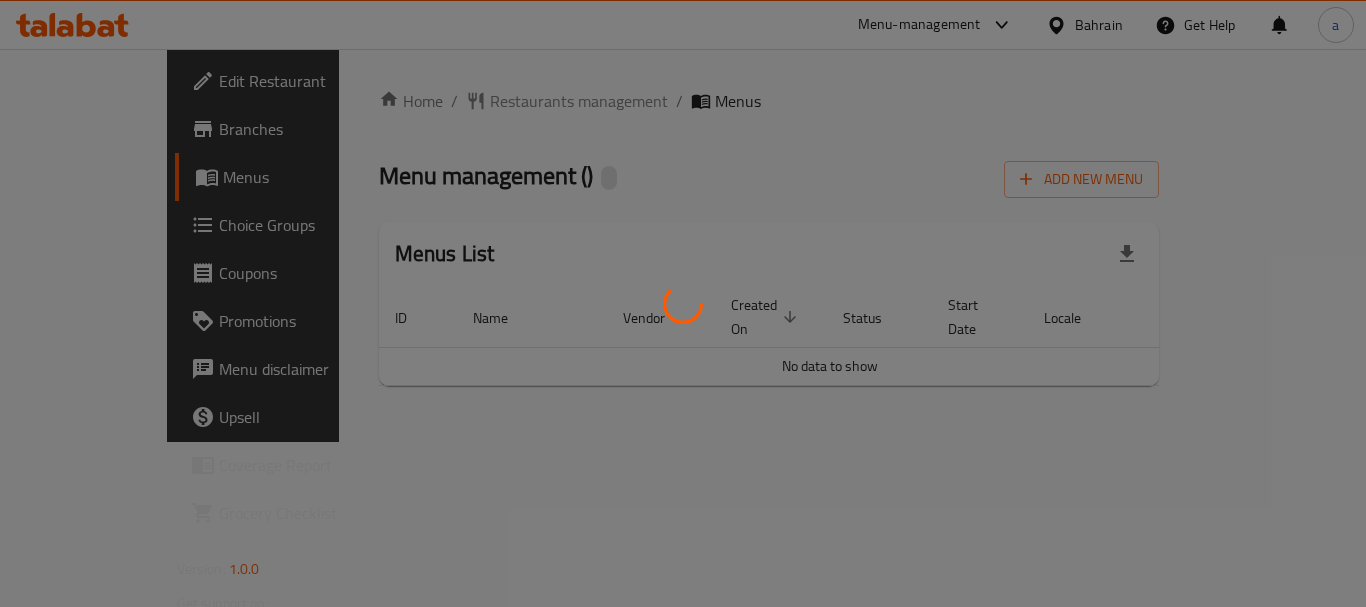 scroll, scrollTop: 0, scrollLeft: 0, axis: both 